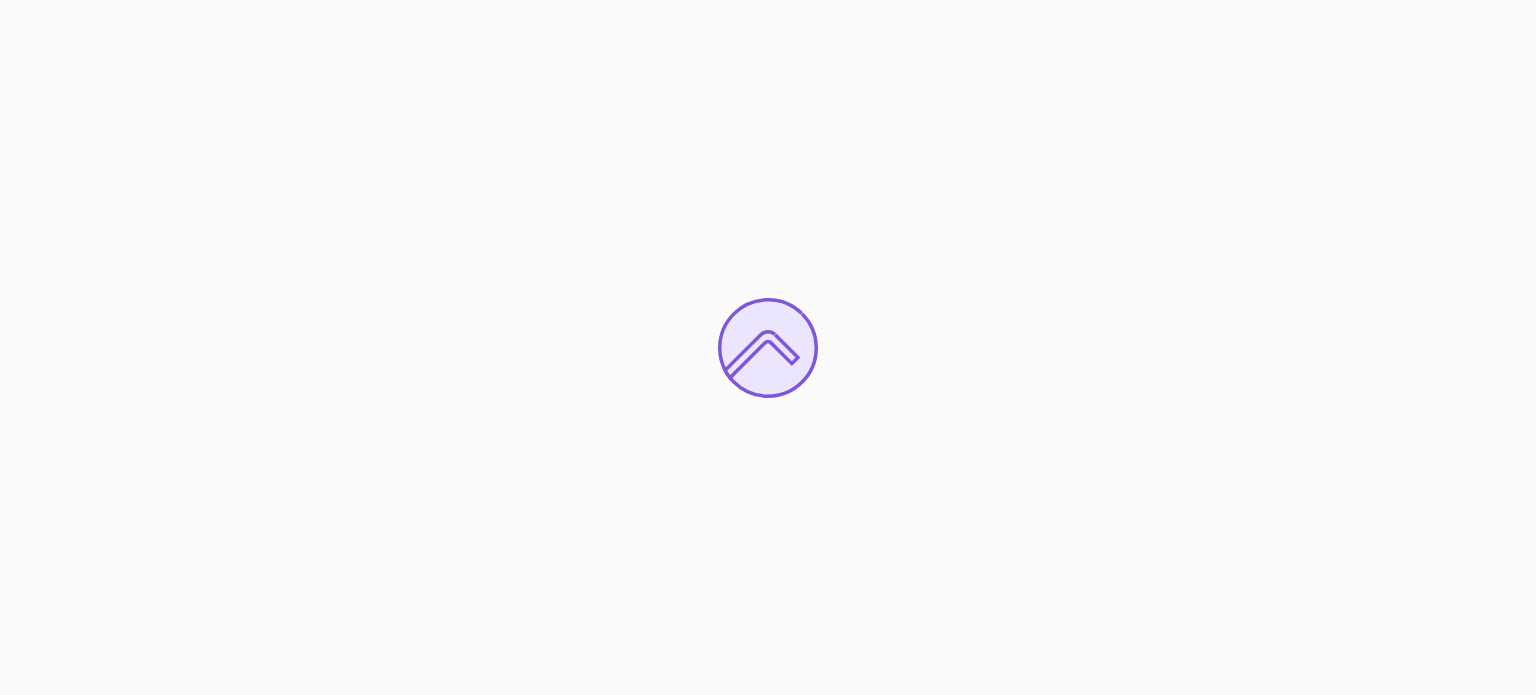 scroll, scrollTop: 0, scrollLeft: 0, axis: both 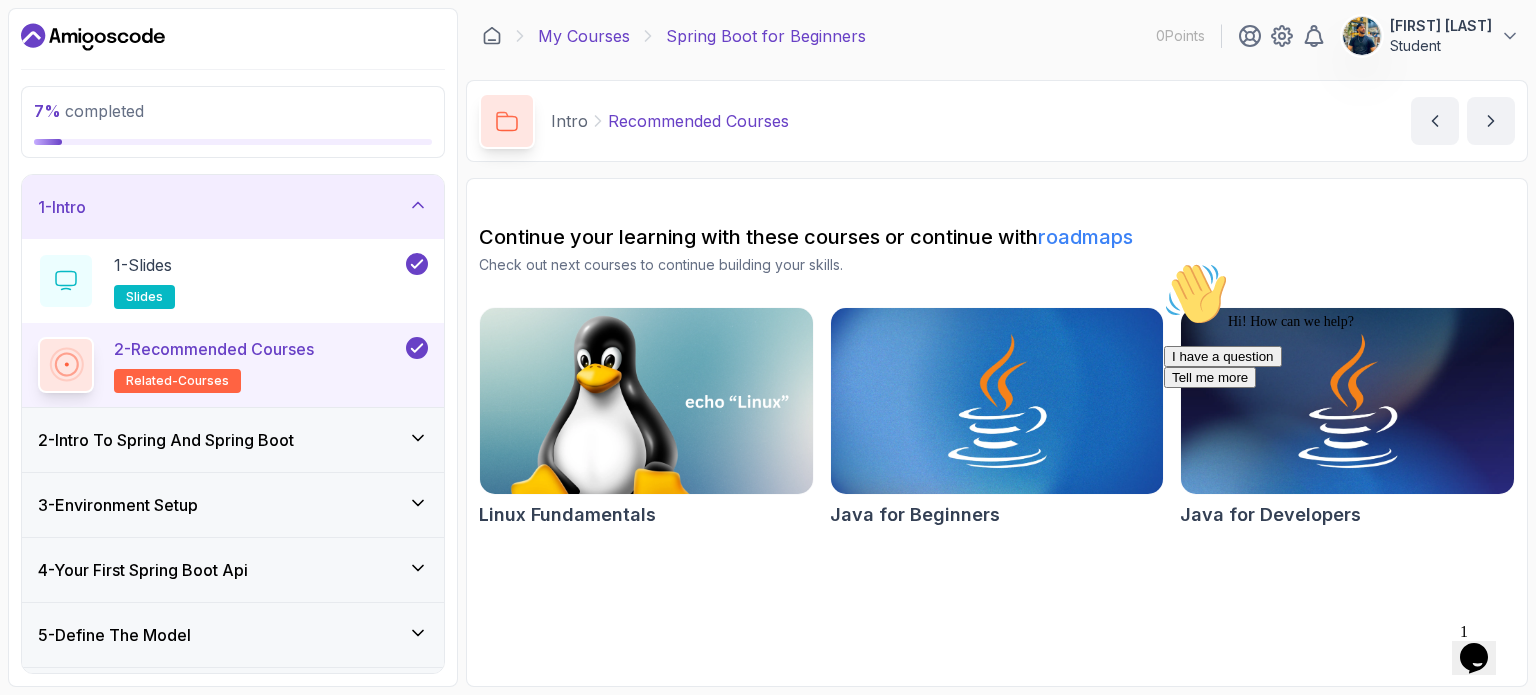 click on "My Courses" at bounding box center [584, 36] 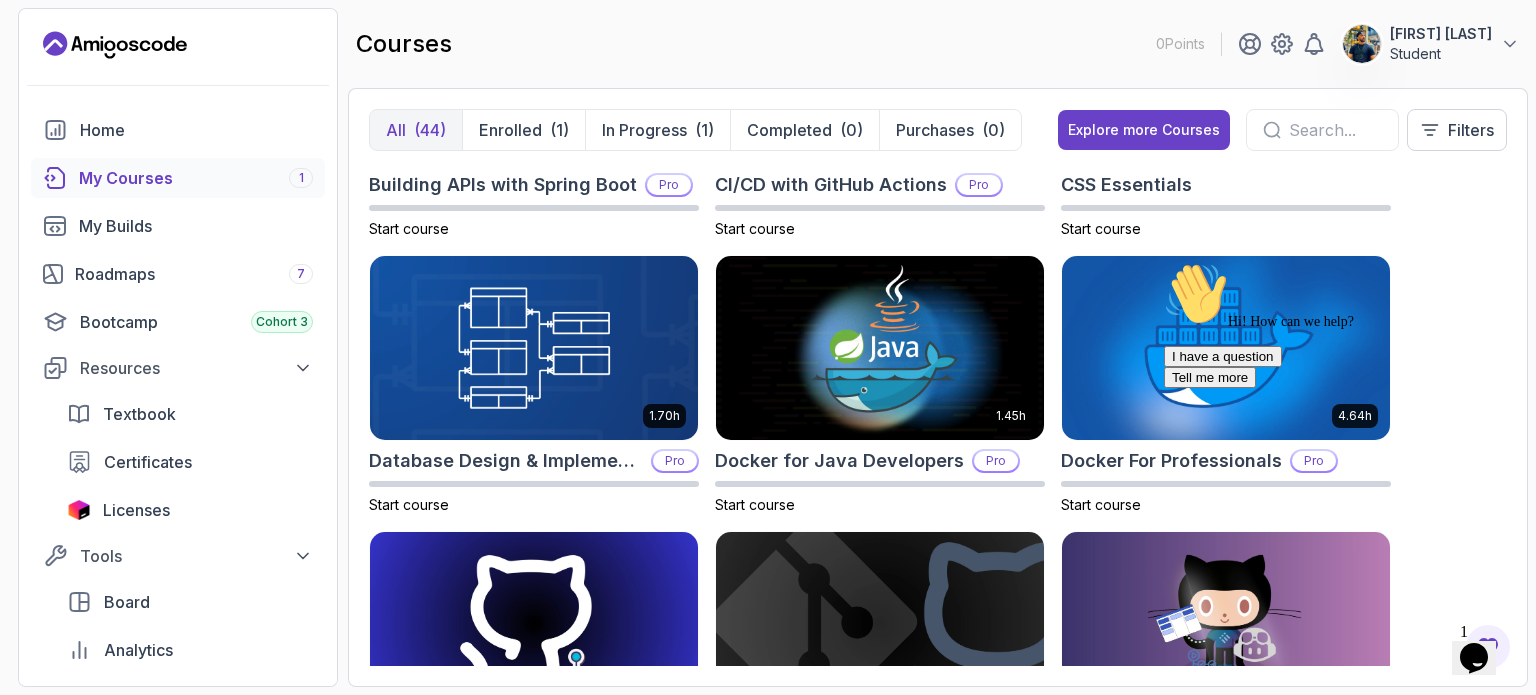 scroll, scrollTop: 318, scrollLeft: 0, axis: vertical 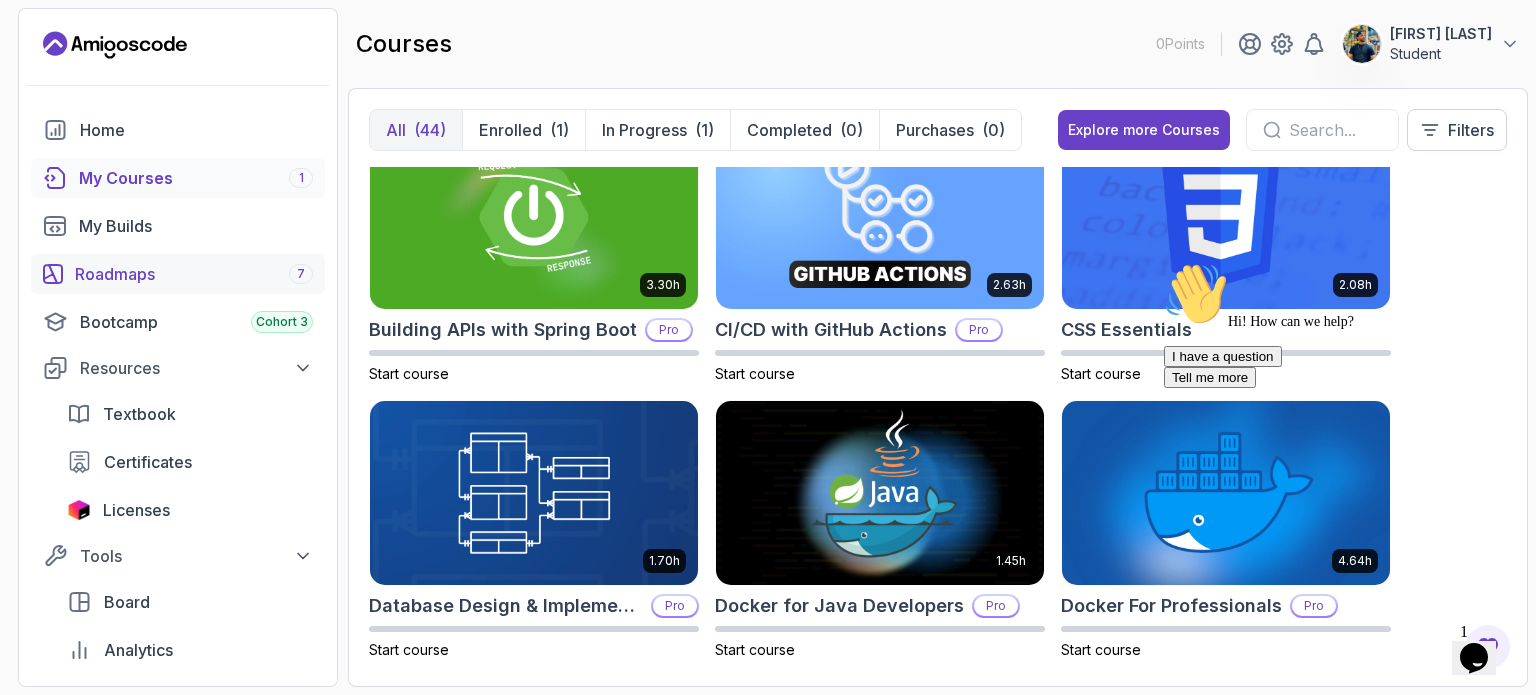 click on "Roadmaps 7" at bounding box center [194, 274] 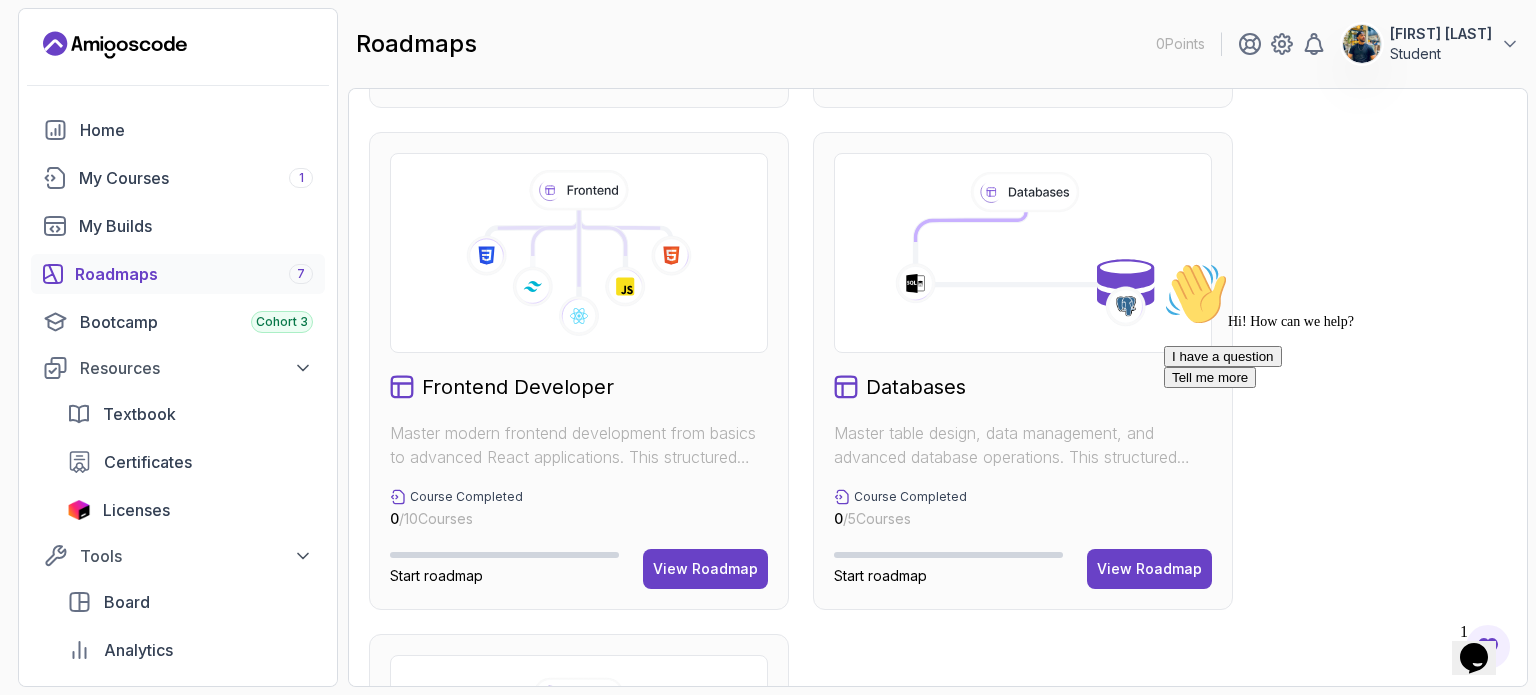 scroll, scrollTop: 0, scrollLeft: 0, axis: both 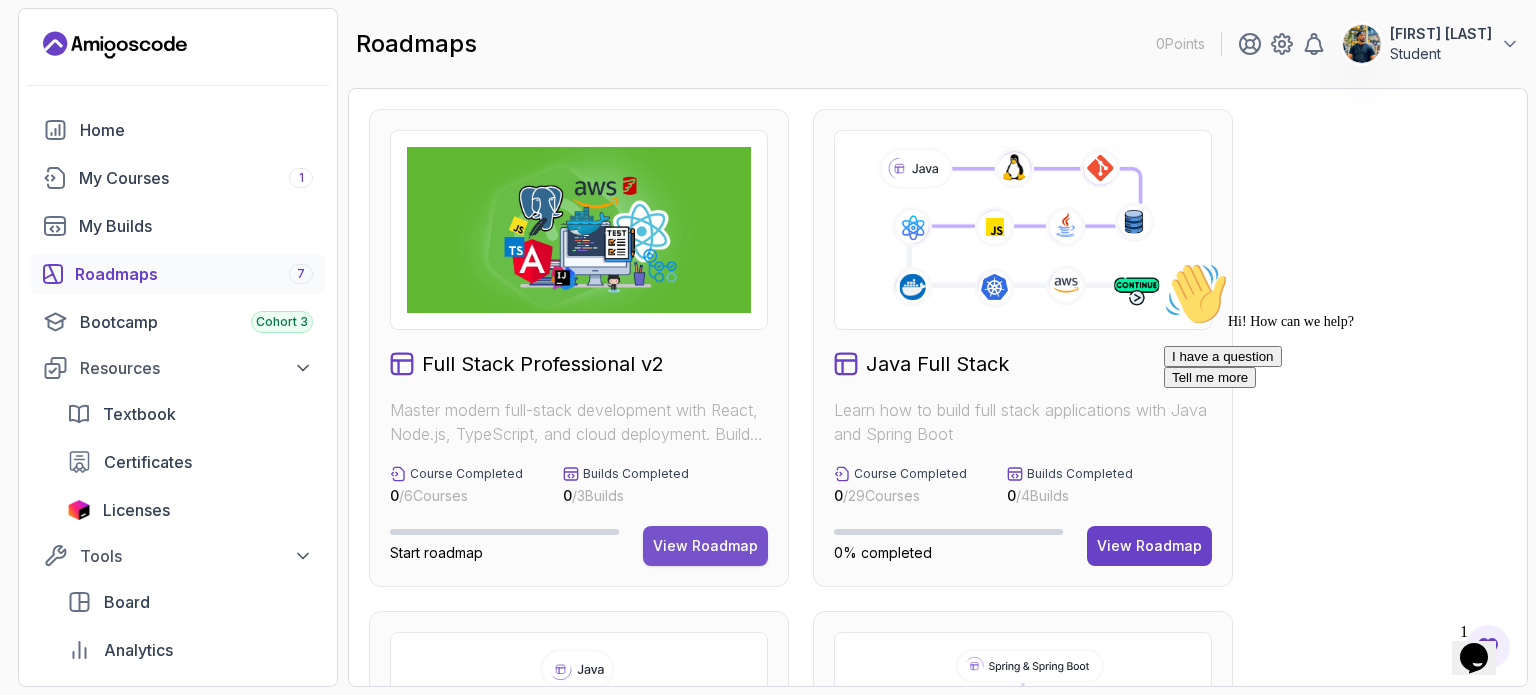 click on "View Roadmap" at bounding box center [705, 546] 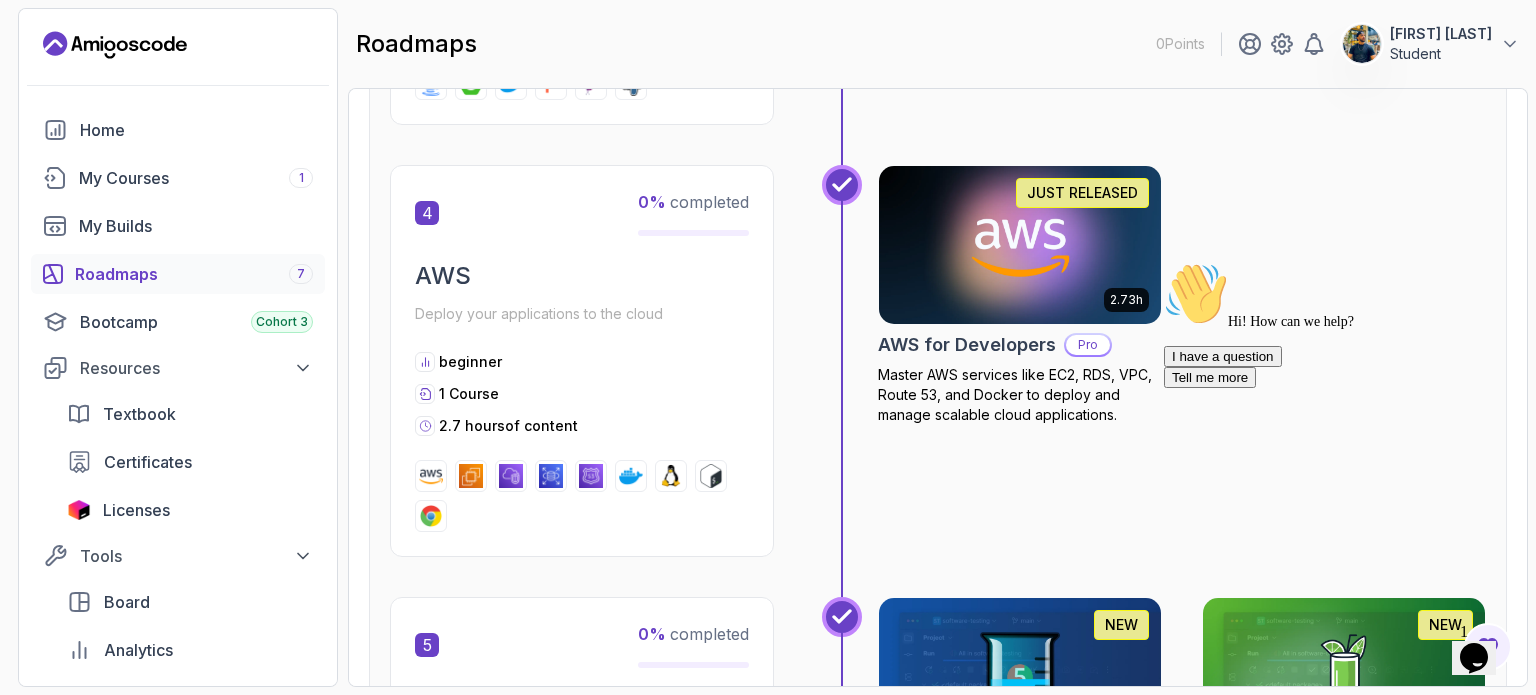 scroll, scrollTop: 2207, scrollLeft: 0, axis: vertical 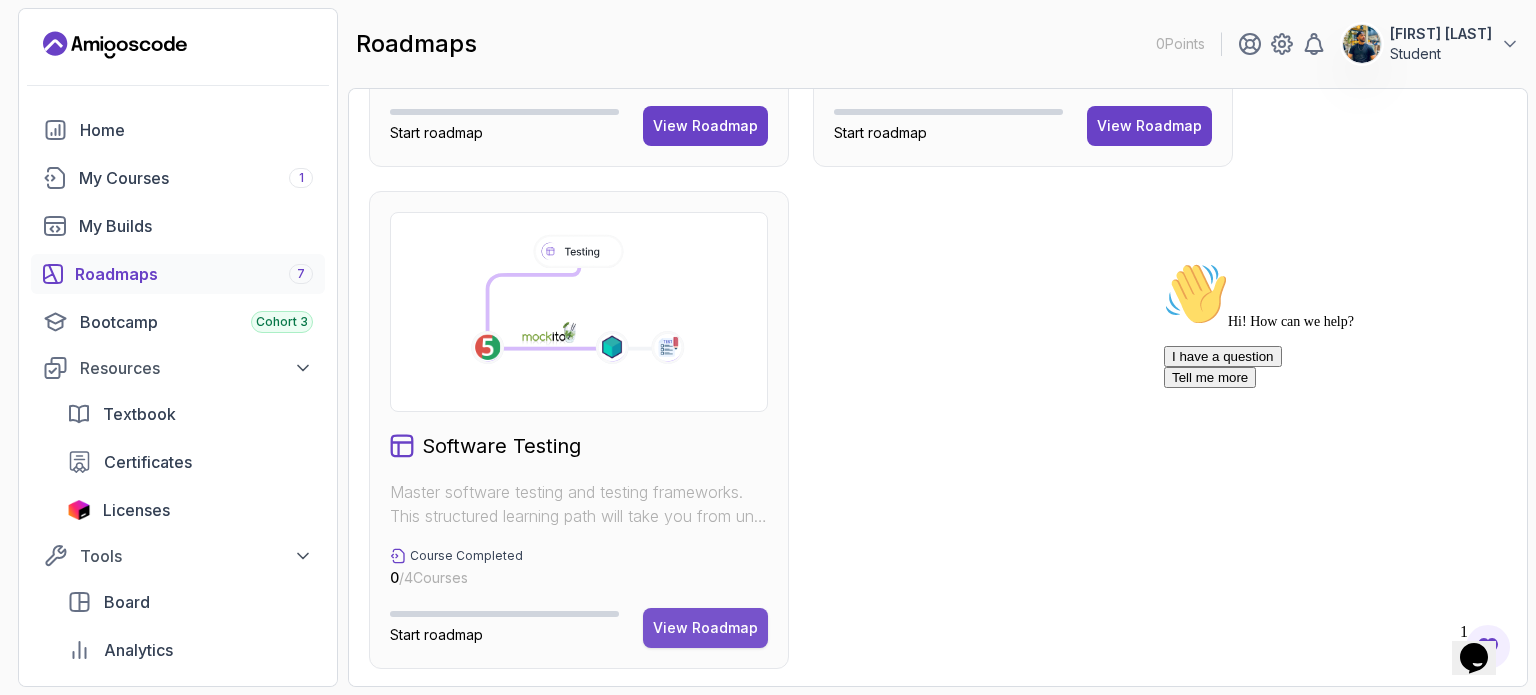 click on "View Roadmap" at bounding box center (705, 628) 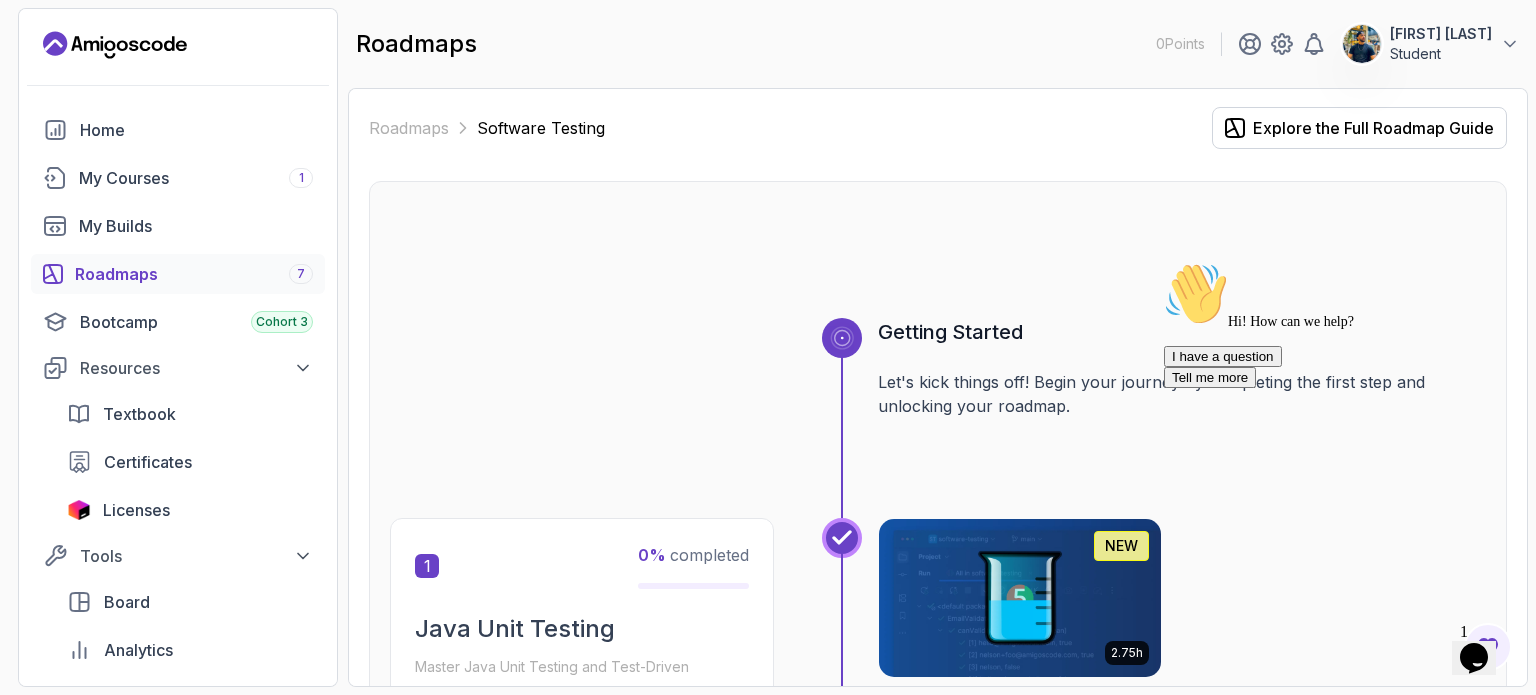 scroll, scrollTop: 0, scrollLeft: 0, axis: both 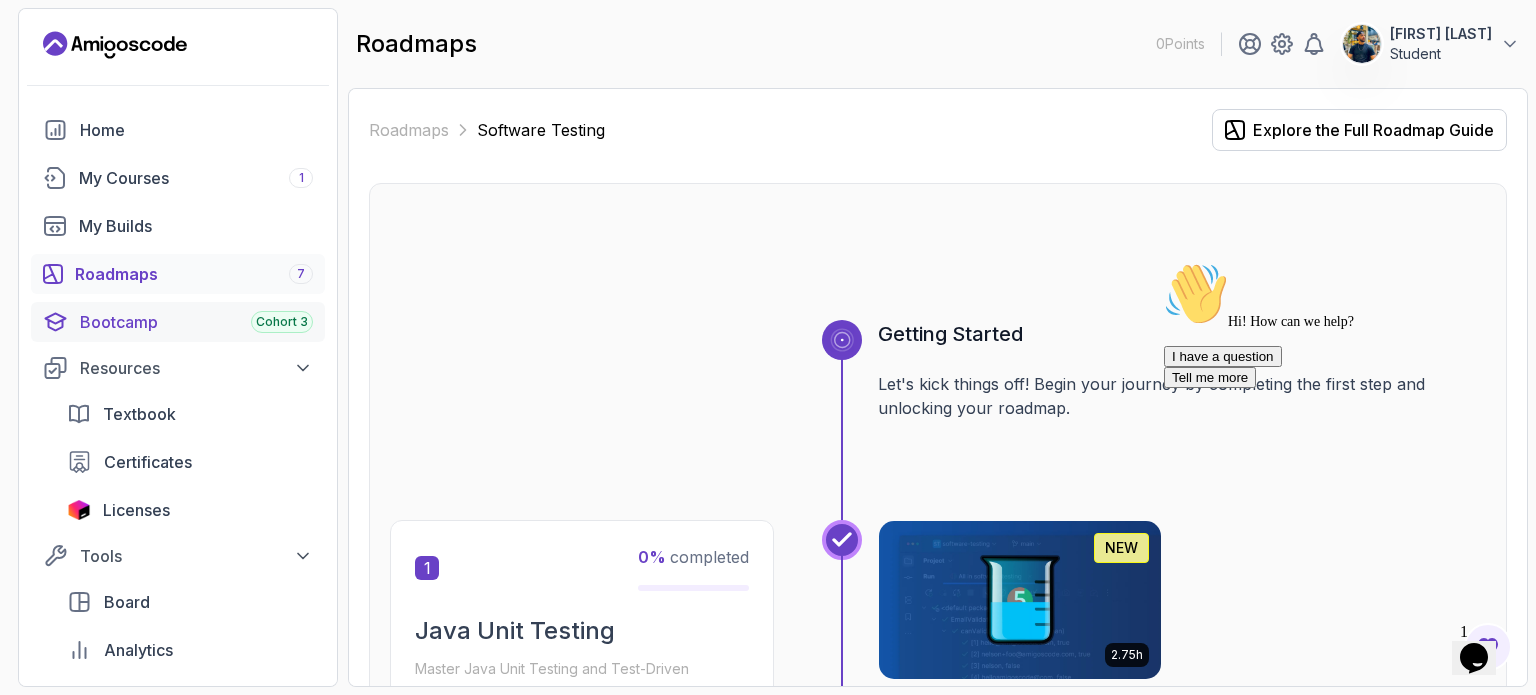 click on "Bootcamp Cohort 3" at bounding box center (196, 322) 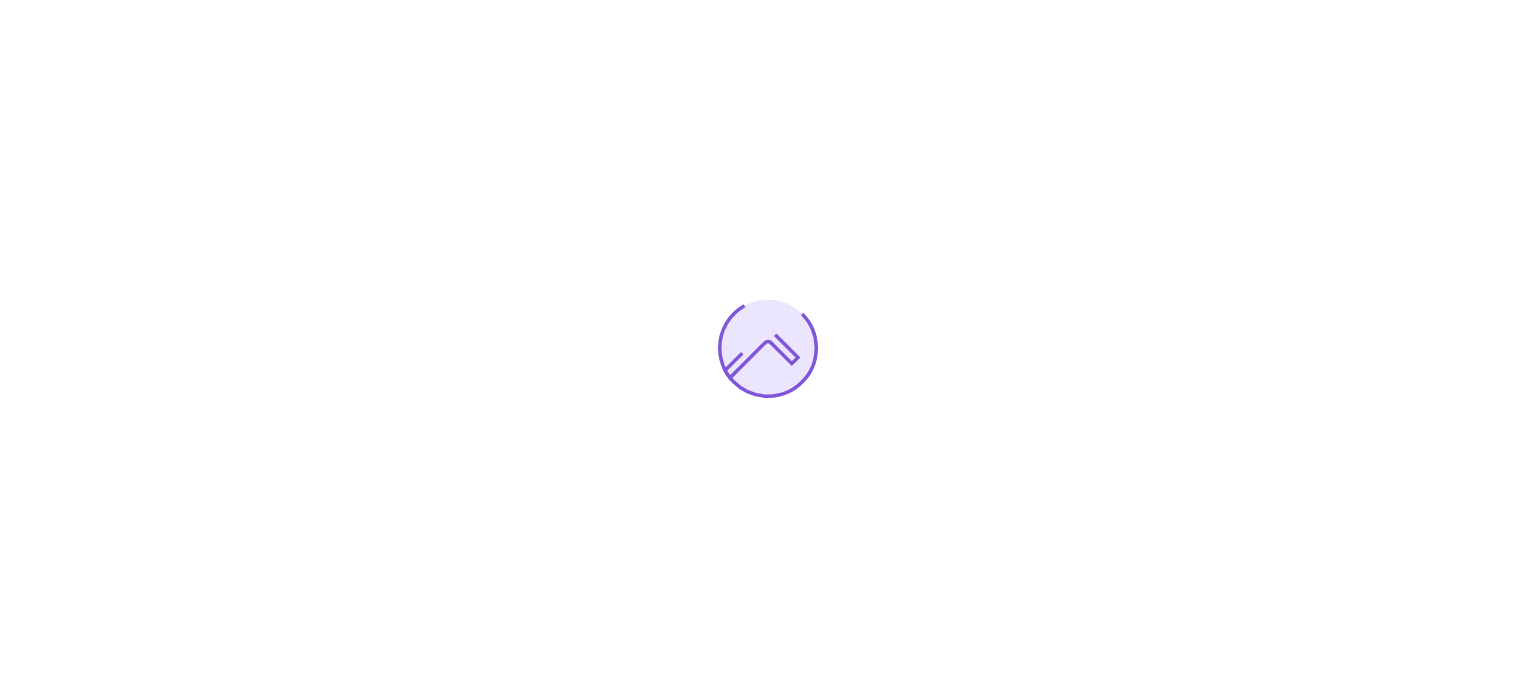 scroll, scrollTop: 0, scrollLeft: 0, axis: both 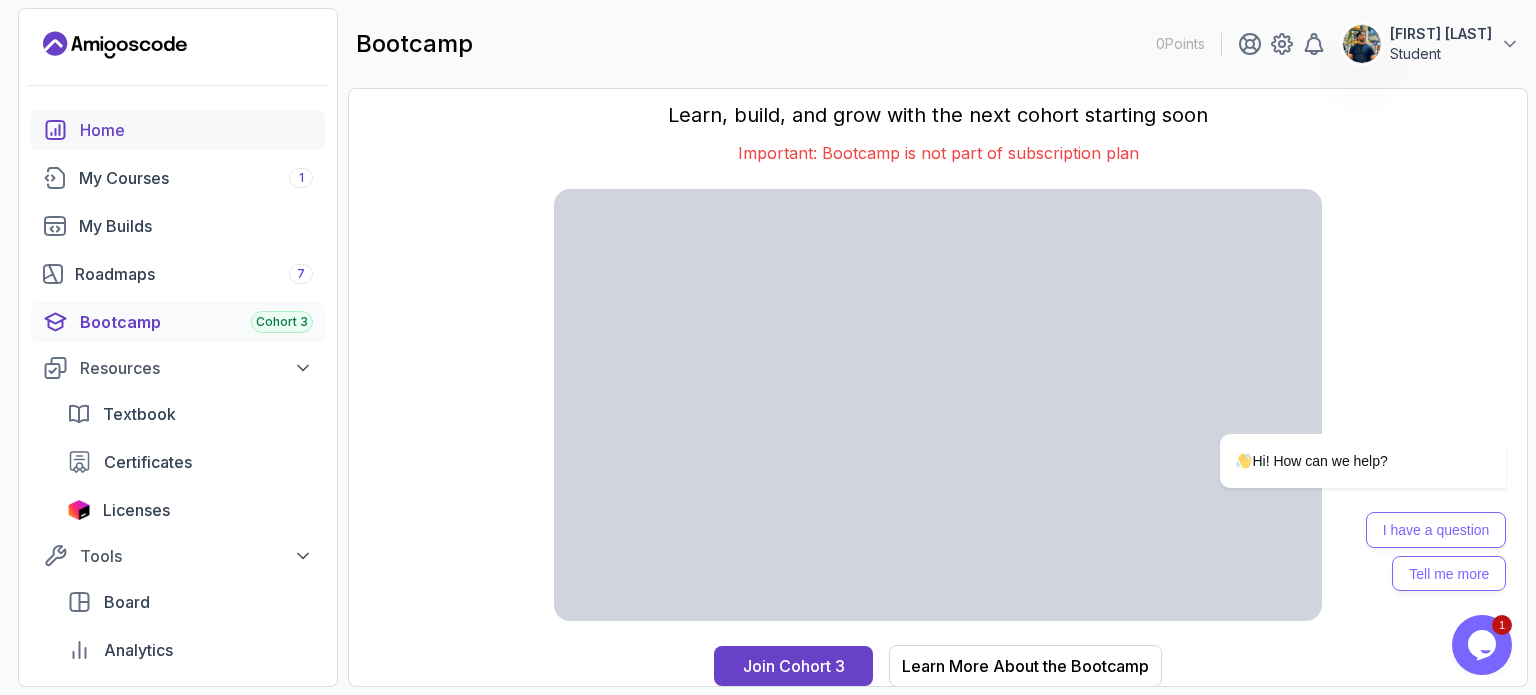 click on "Home" at bounding box center (178, 130) 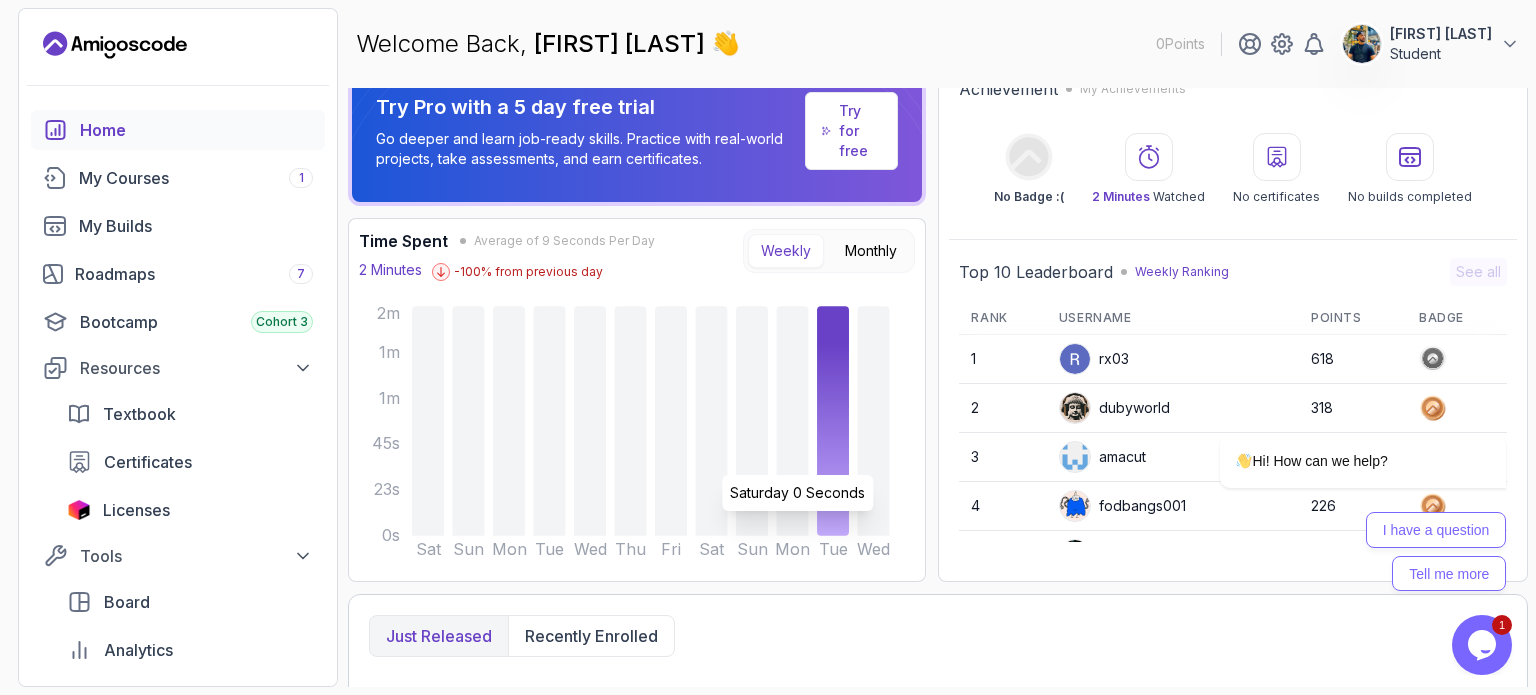 scroll, scrollTop: 16, scrollLeft: 0, axis: vertical 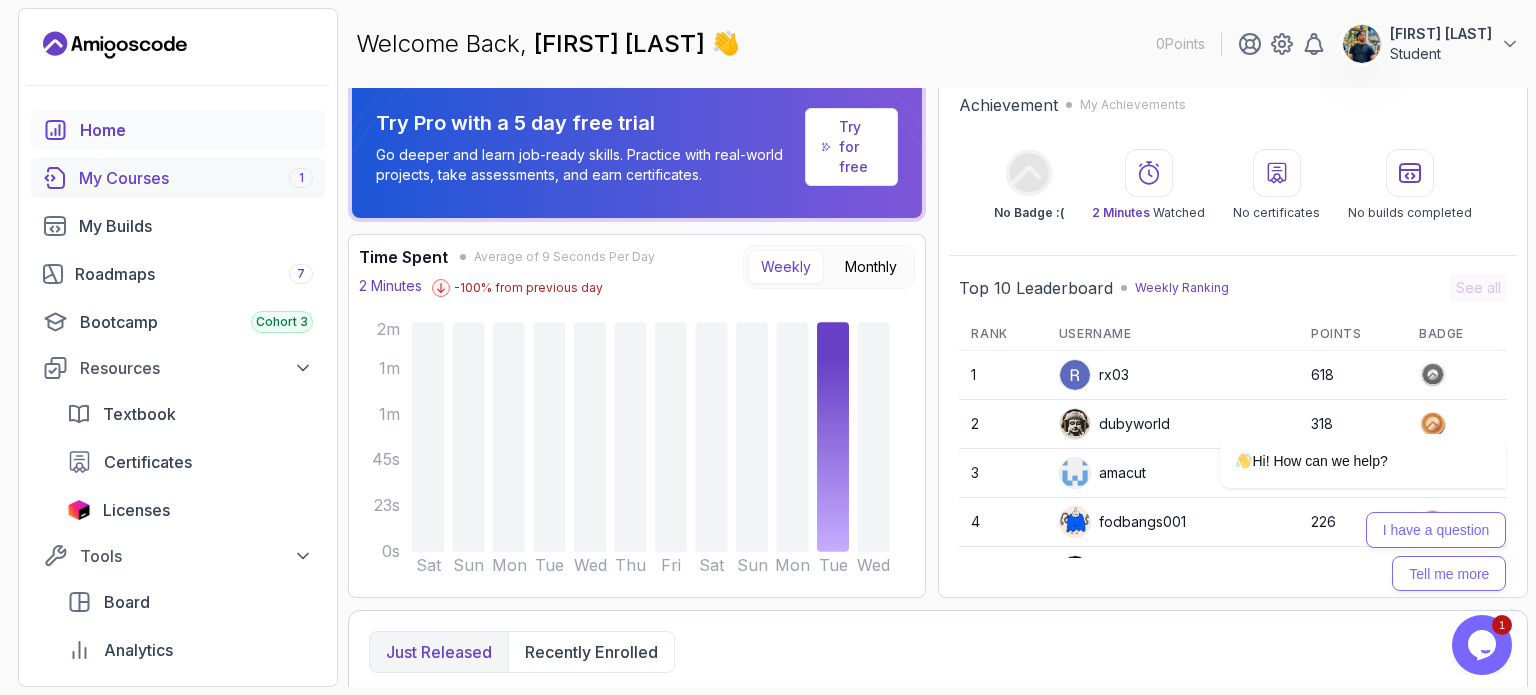 click on "My Courses 1" at bounding box center (196, 178) 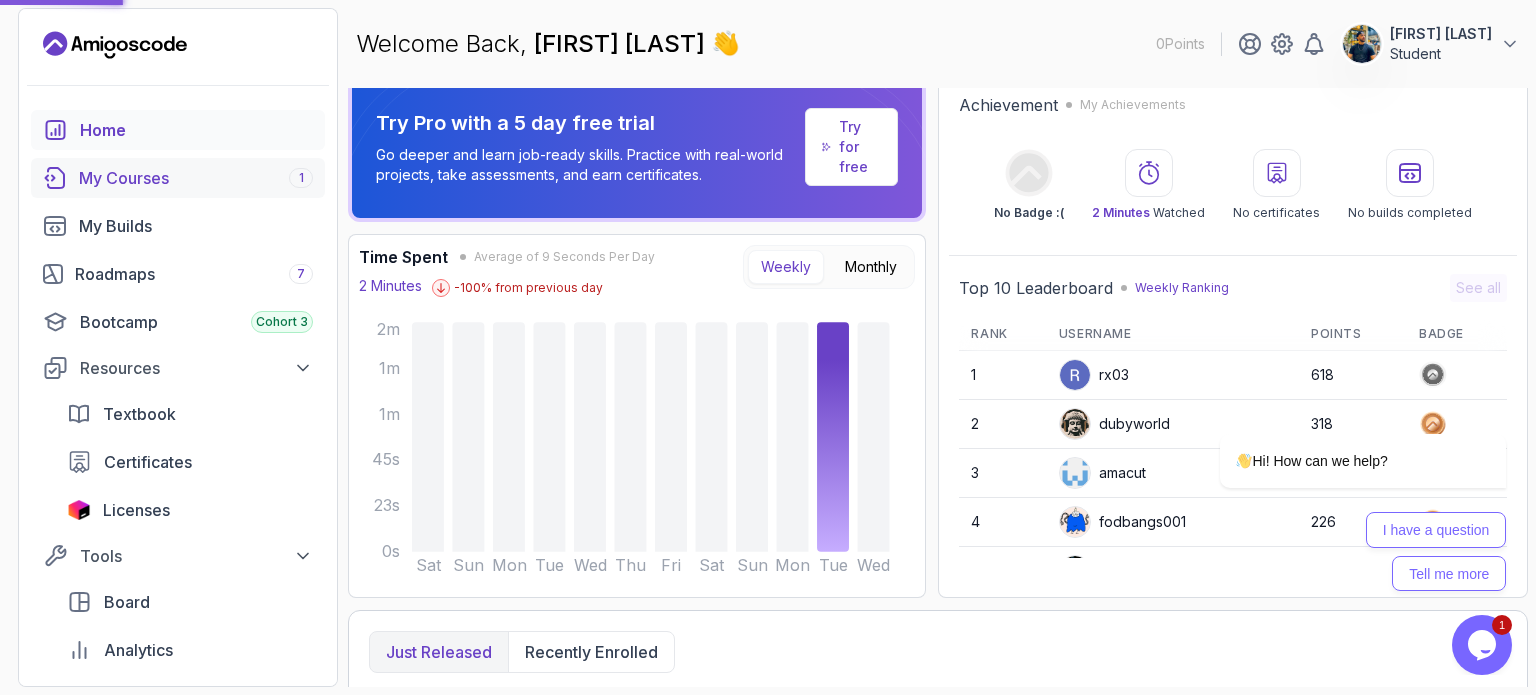 scroll, scrollTop: 0, scrollLeft: 0, axis: both 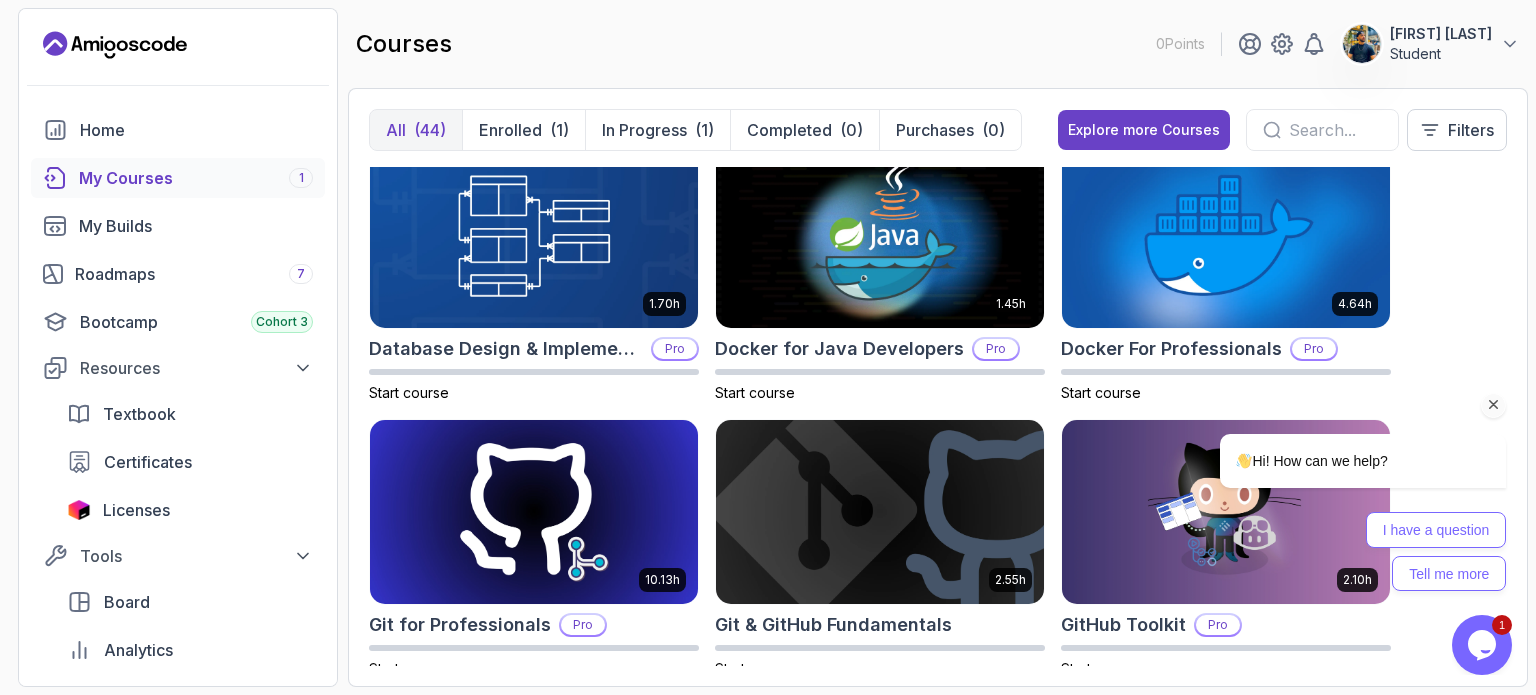 click on "Hi! How can we help? I have a question Tell me more" at bounding box center [1336, 425] 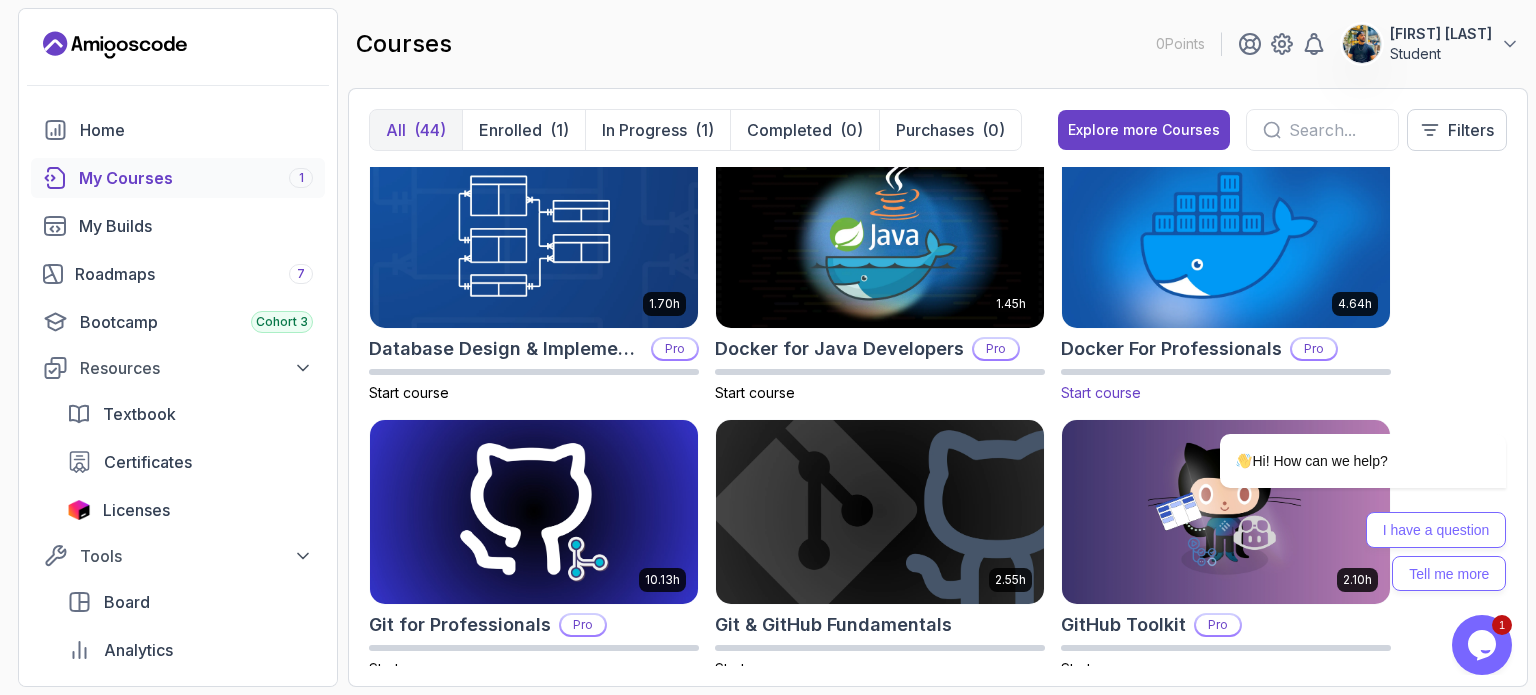 drag, startPoint x: 42, startPoint y: 85, endPoint x: 1136, endPoint y: 283, distance: 1111.7733 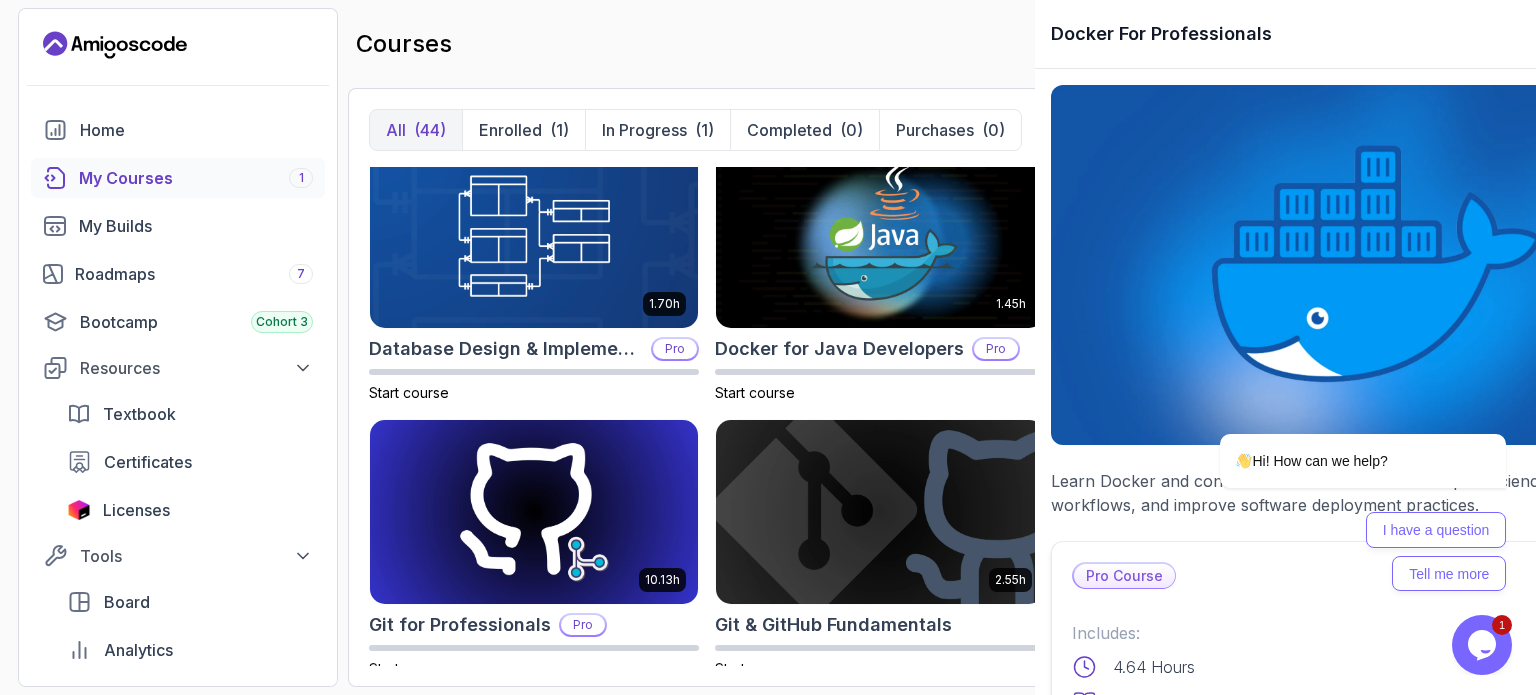 click on "8.31h Advanced Databases Pro Start course 5.18h Advanced Spring Boot Pro Start course 2.73h AWS for Developers Pro Start course 3.30h Building APIs with Spring Boot Pro Start course 2.63h CI/CD with GitHub Actions Pro Start course 2.08h CSS Essentials Start course 1.70h Database Design & Implementation Pro Start course 1.45h Docker for Java Developers Pro Start course 4.64h Docker For Professionals Pro Start course 10.13h Git for Professionals Pro Start course 2.55h Git & GitHub Fundamentals Start course 2.10h GitHub Toolkit Pro Start course 1.84h HTML Essentials Start course 5.57h IntelliJ IDEA Developer Guide Pro Start course 1.72h Java Data Structures Pro Start course 2.41h Java for Beginners Start course 9.18h Java for Developers Pro Start course 1.13h Java Generics Pro Start course 1.67h Java Integration Testing Pro Start course 2.82h Java Object Oriented Programming Pro Start course 26m Java Streams Essentials Start course 2.08h Java Streams Pro Start course 1.42h Stripe Checkout Pro Start course 38m  /" at bounding box center (938, 416) 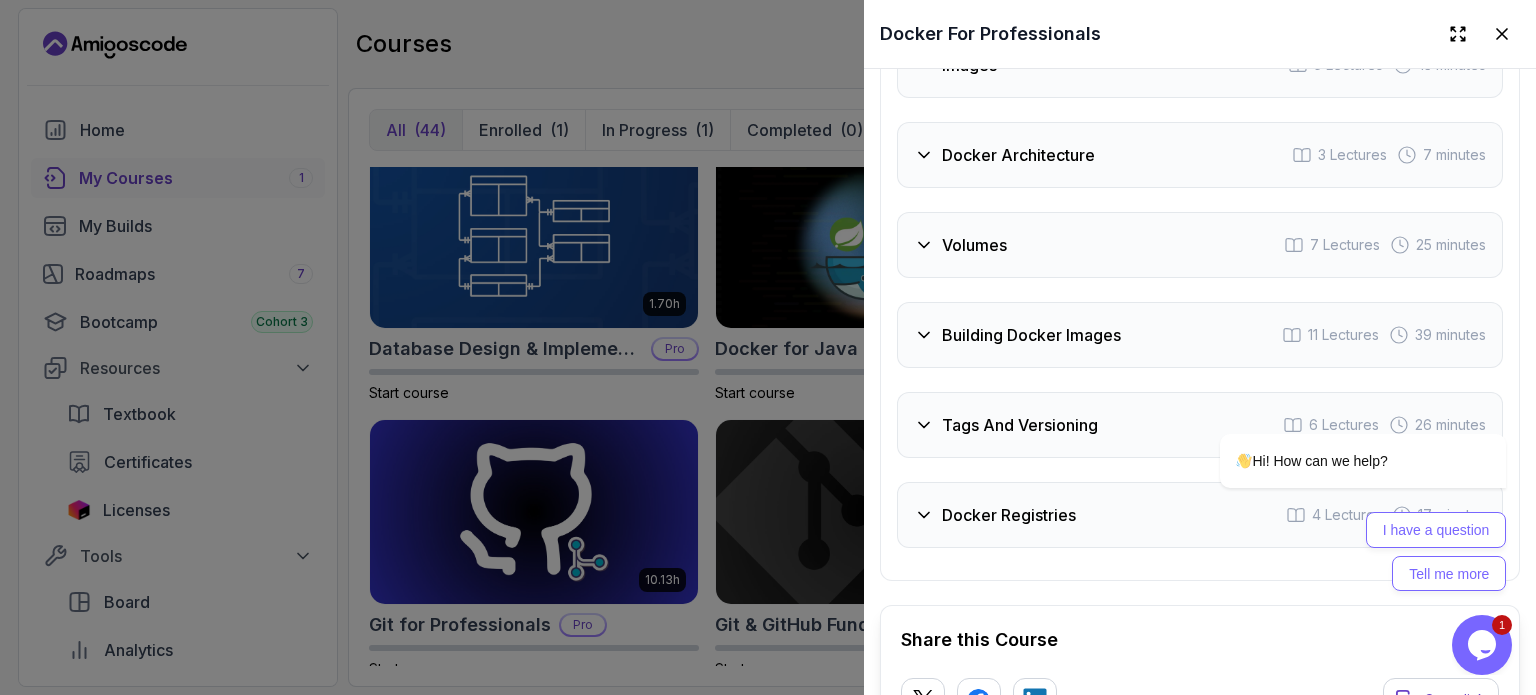 scroll, scrollTop: 4947, scrollLeft: 0, axis: vertical 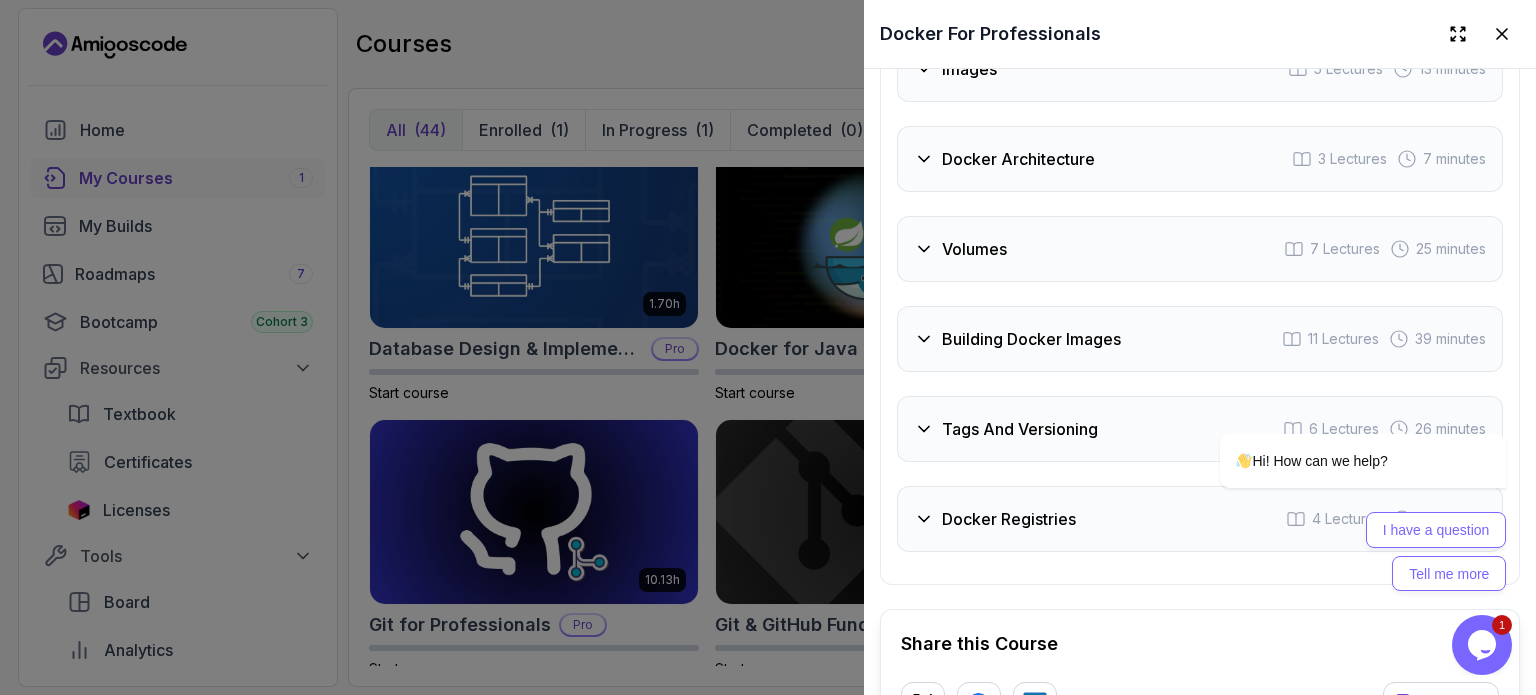 click on "Building Docker Images" at bounding box center (1031, 339) 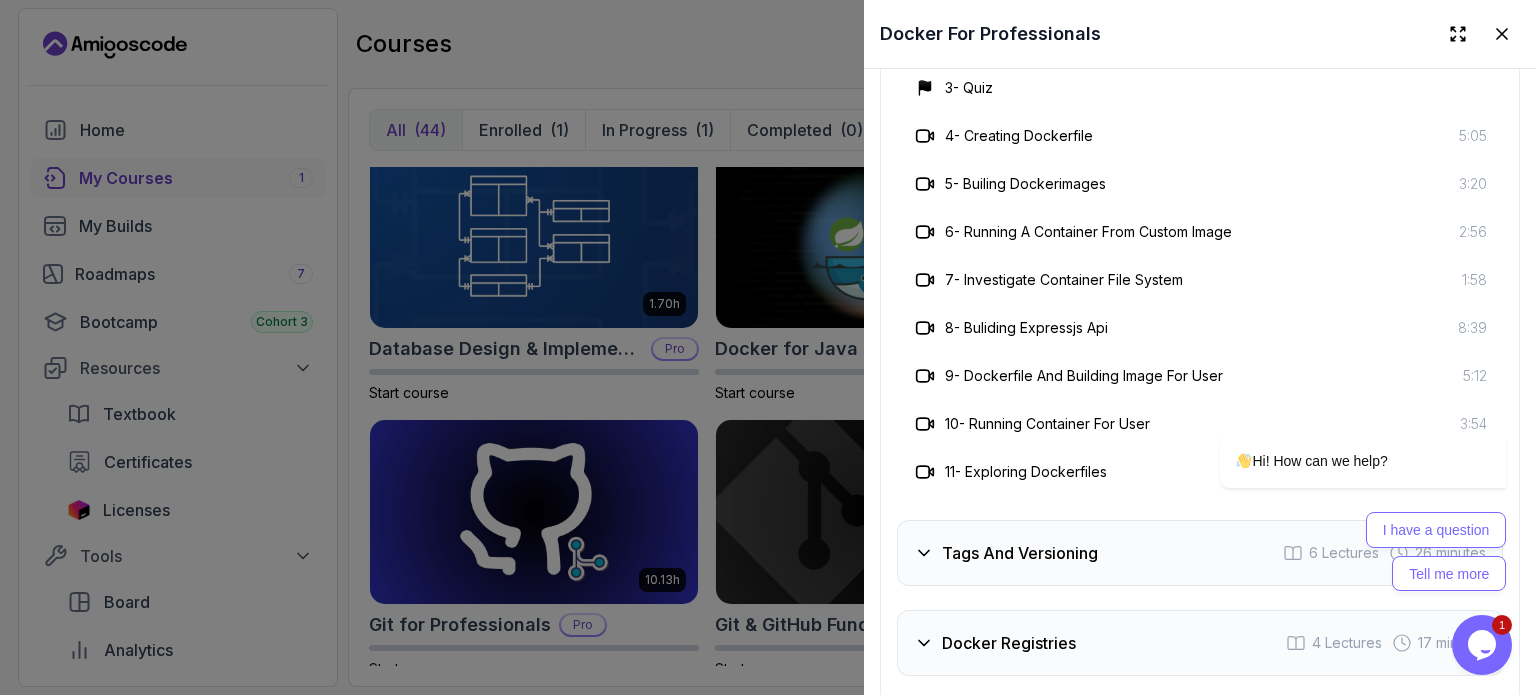 scroll, scrollTop: 5254, scrollLeft: 0, axis: vertical 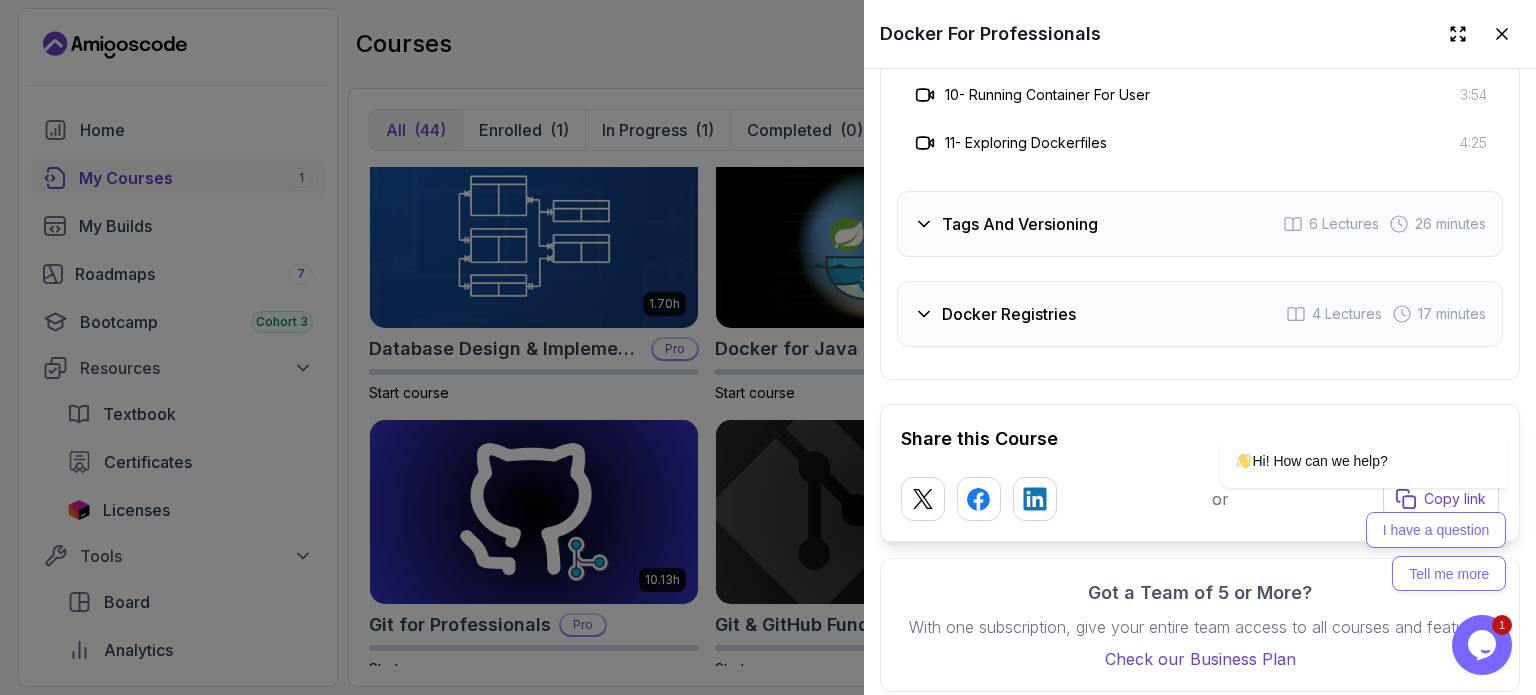 click on "Docker Registries 4   Lectures     17 minutes" at bounding box center [1200, 314] 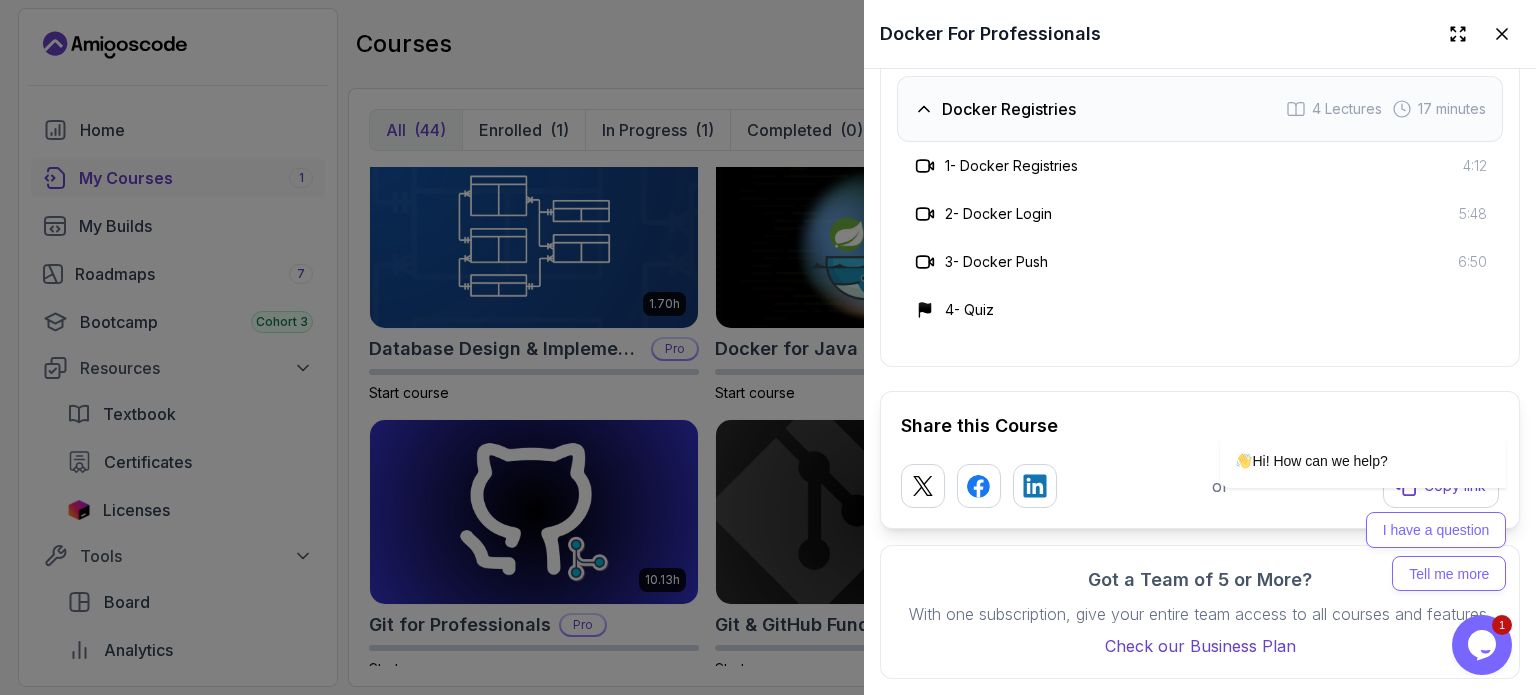 scroll, scrollTop: 5276, scrollLeft: 0, axis: vertical 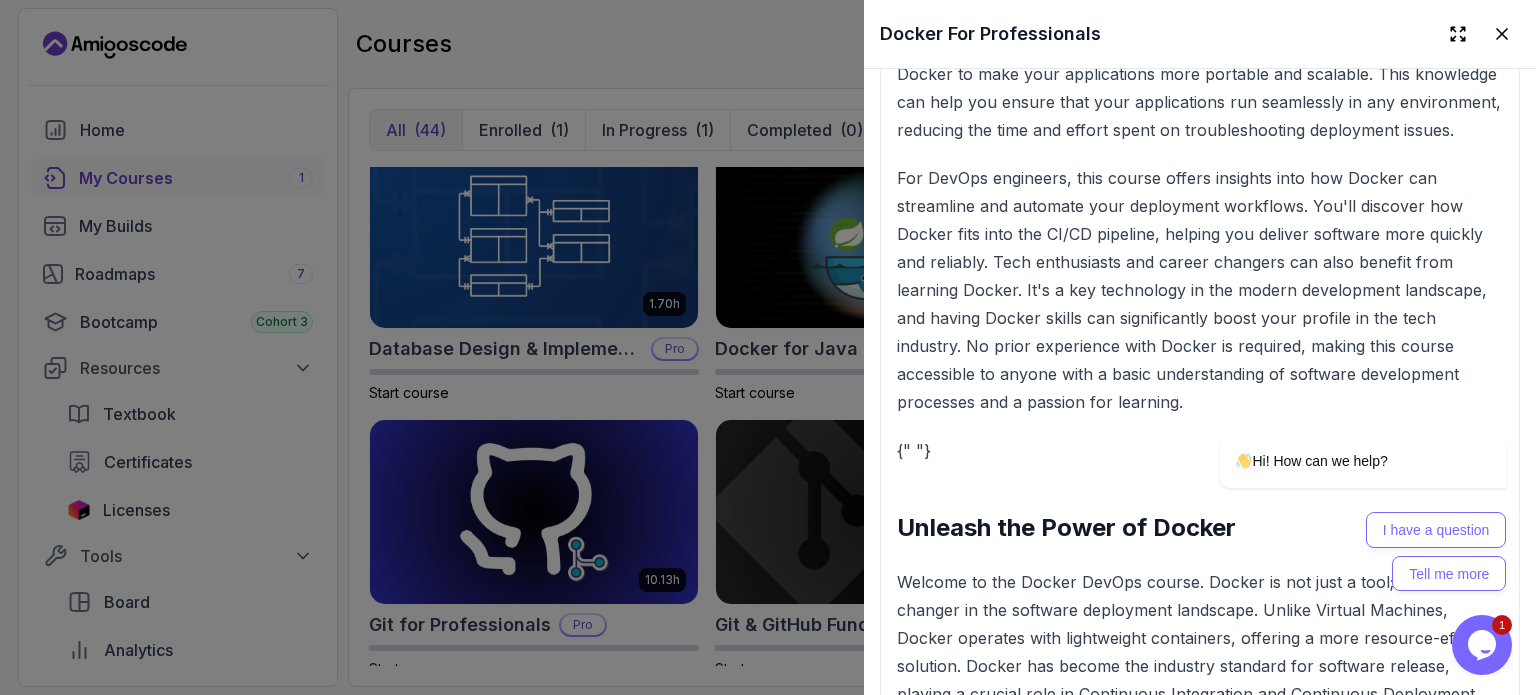 click at bounding box center (768, 347) 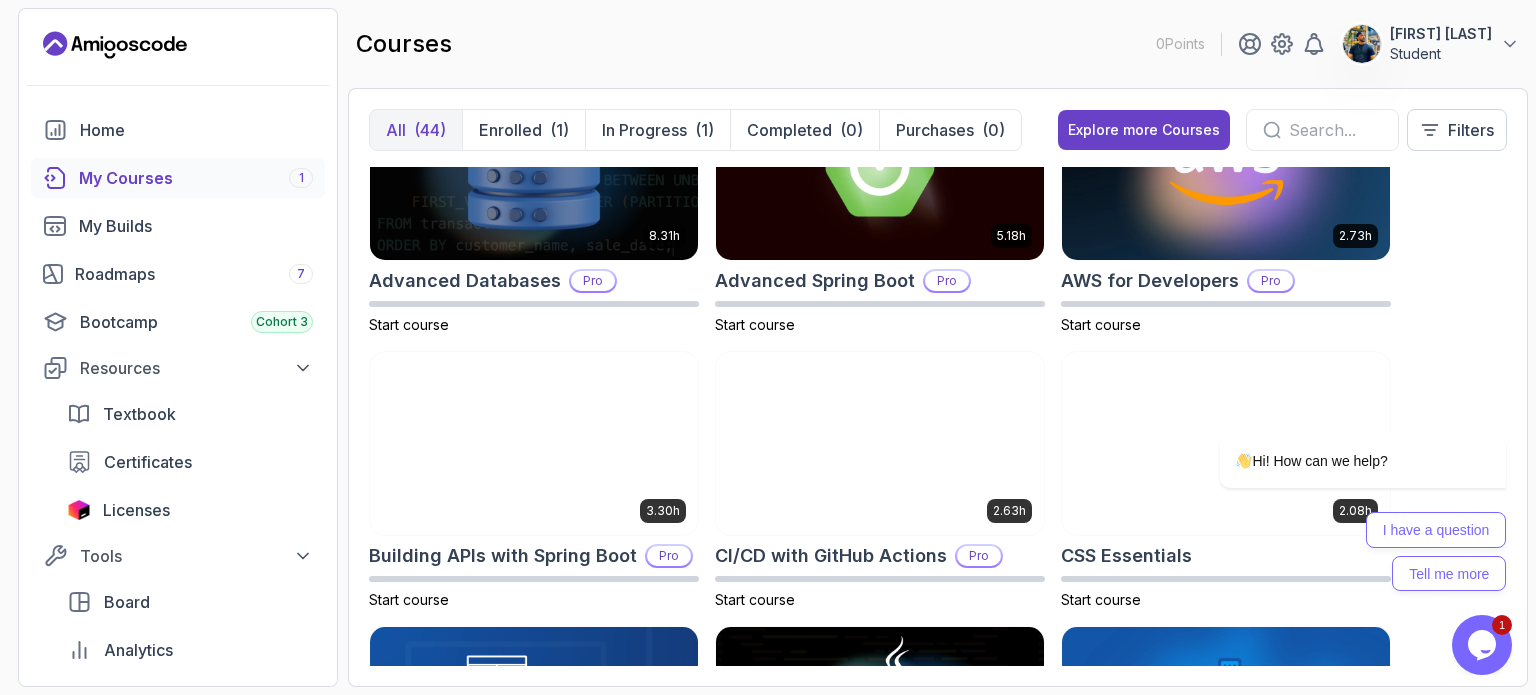 scroll, scrollTop: 0, scrollLeft: 0, axis: both 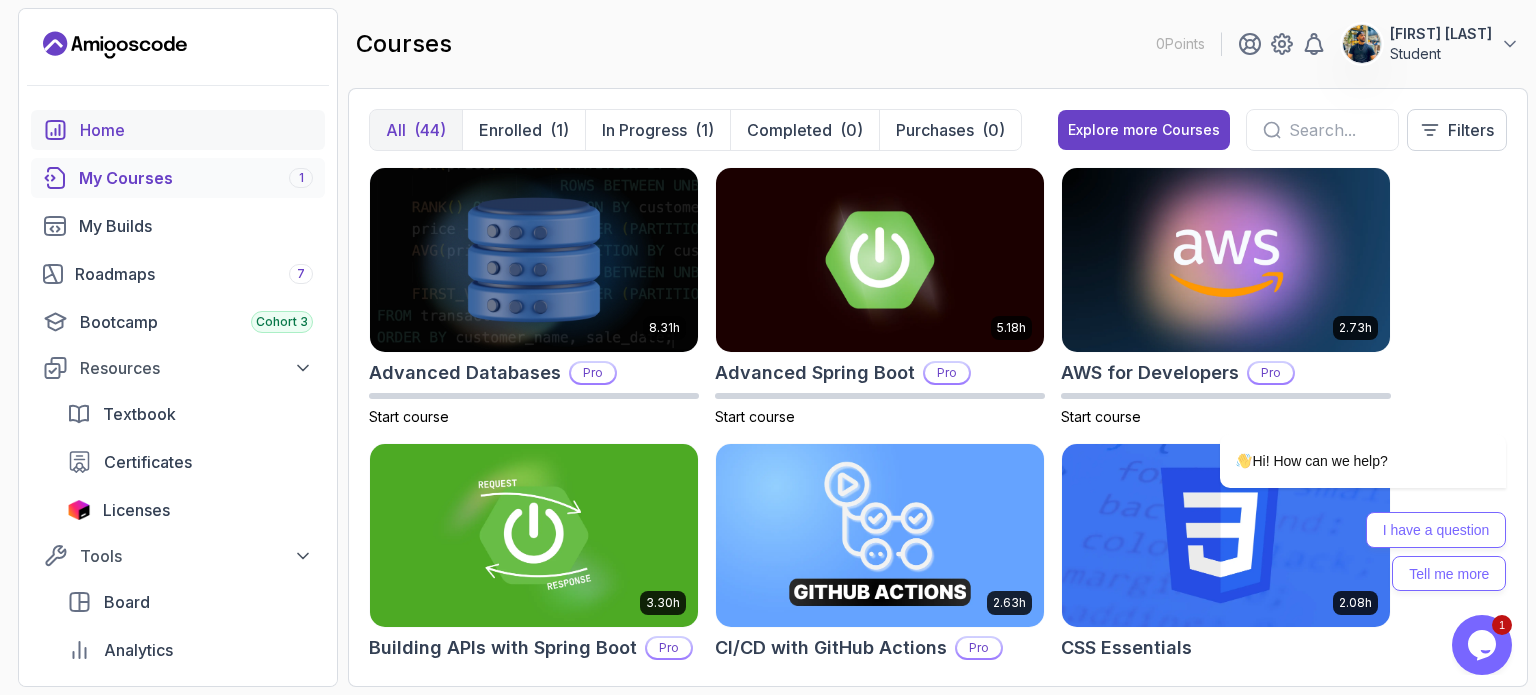 click on "Home" at bounding box center [196, 130] 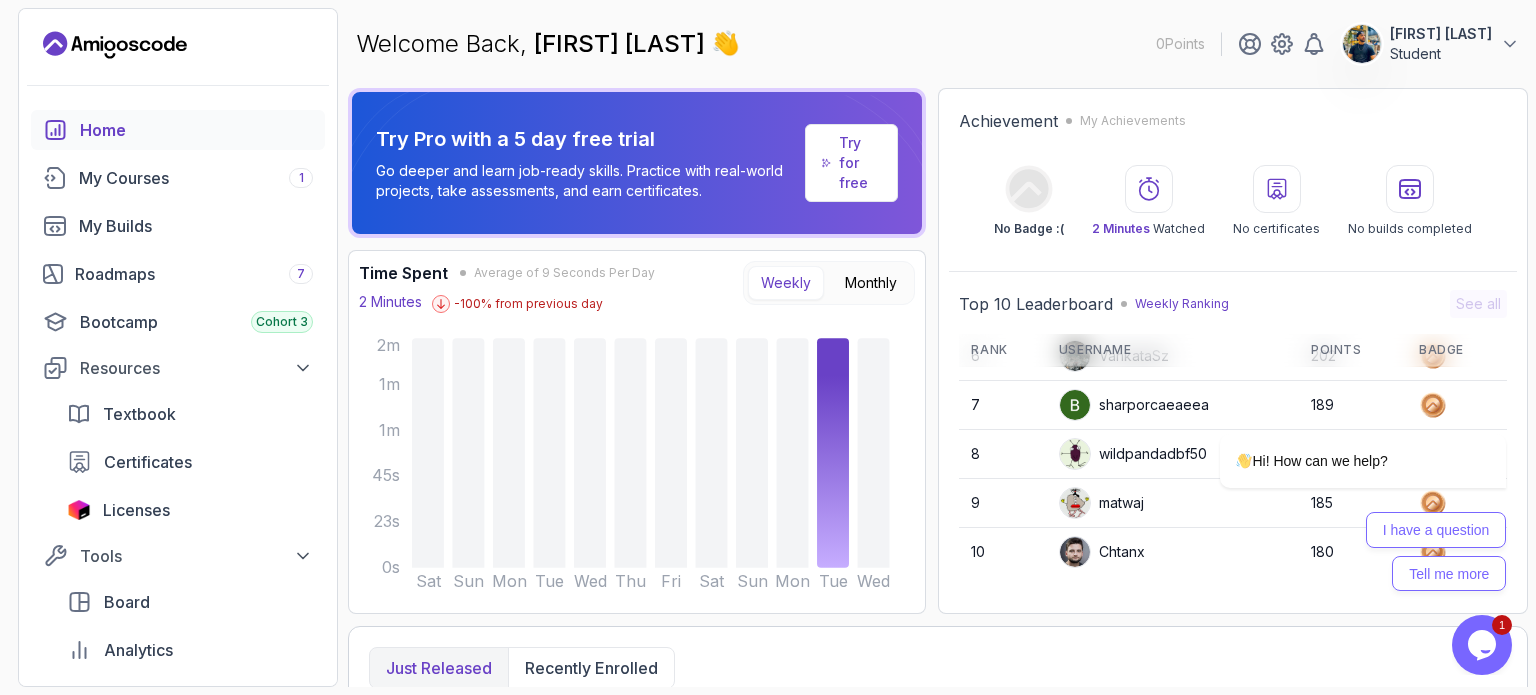 scroll, scrollTop: 279, scrollLeft: 0, axis: vertical 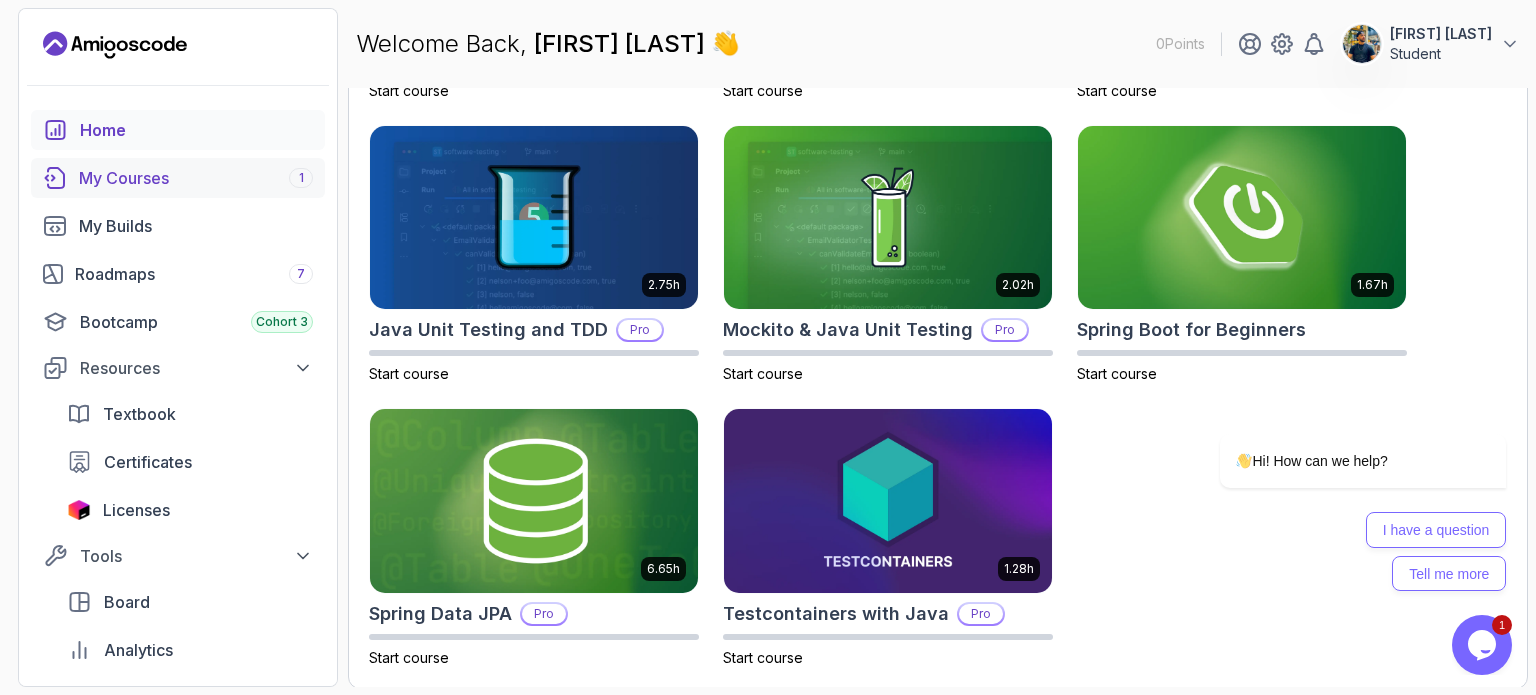 click on "My Courses 1" at bounding box center [196, 178] 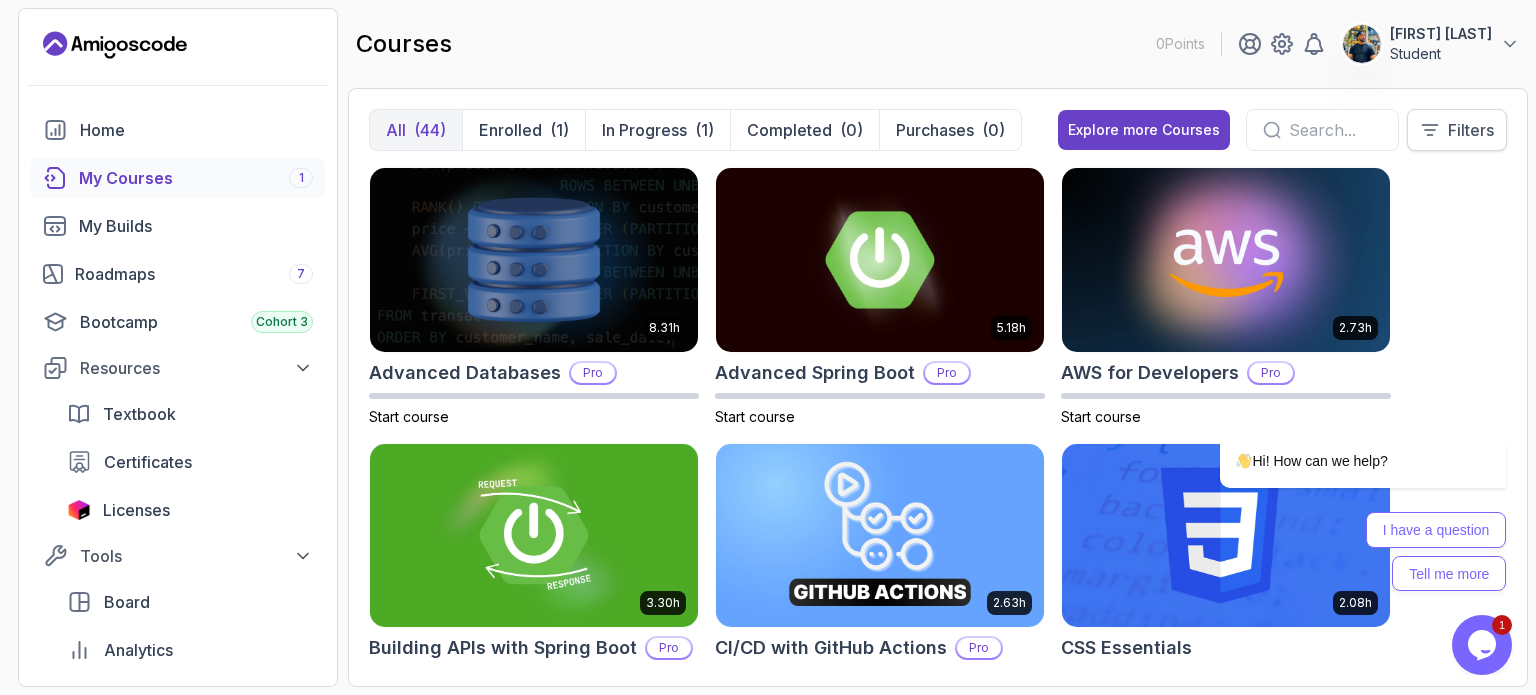 click on "Filters" at bounding box center [1457, 130] 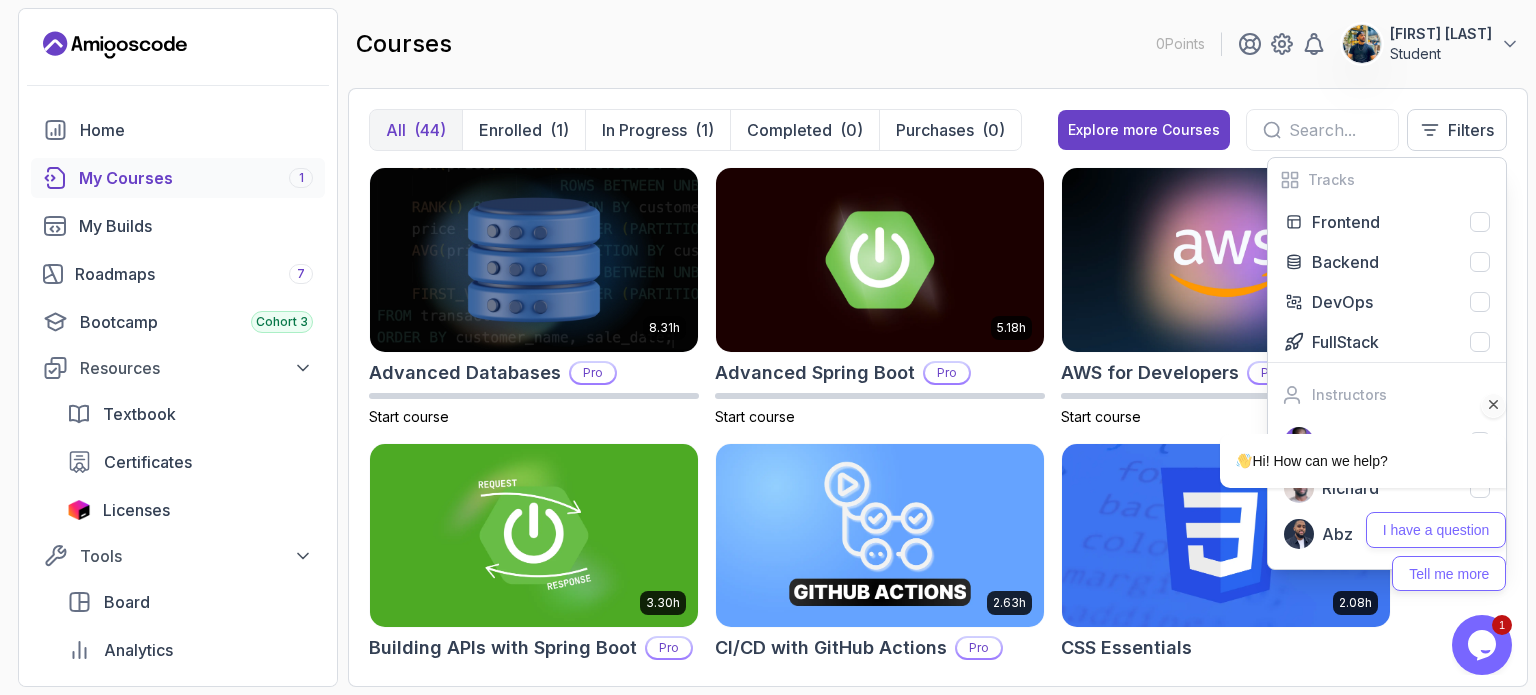 click at bounding box center (1494, 405) 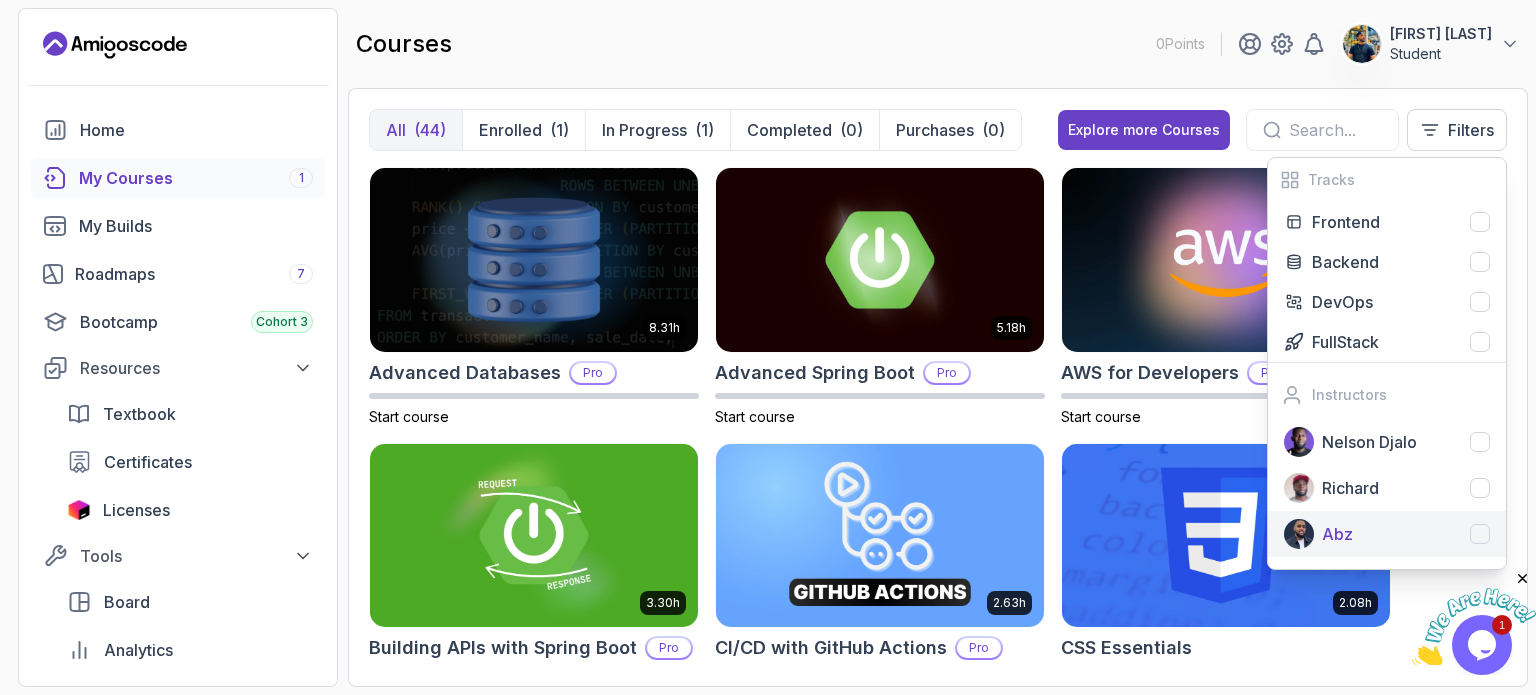 click on "Abz" at bounding box center [1406, 534] 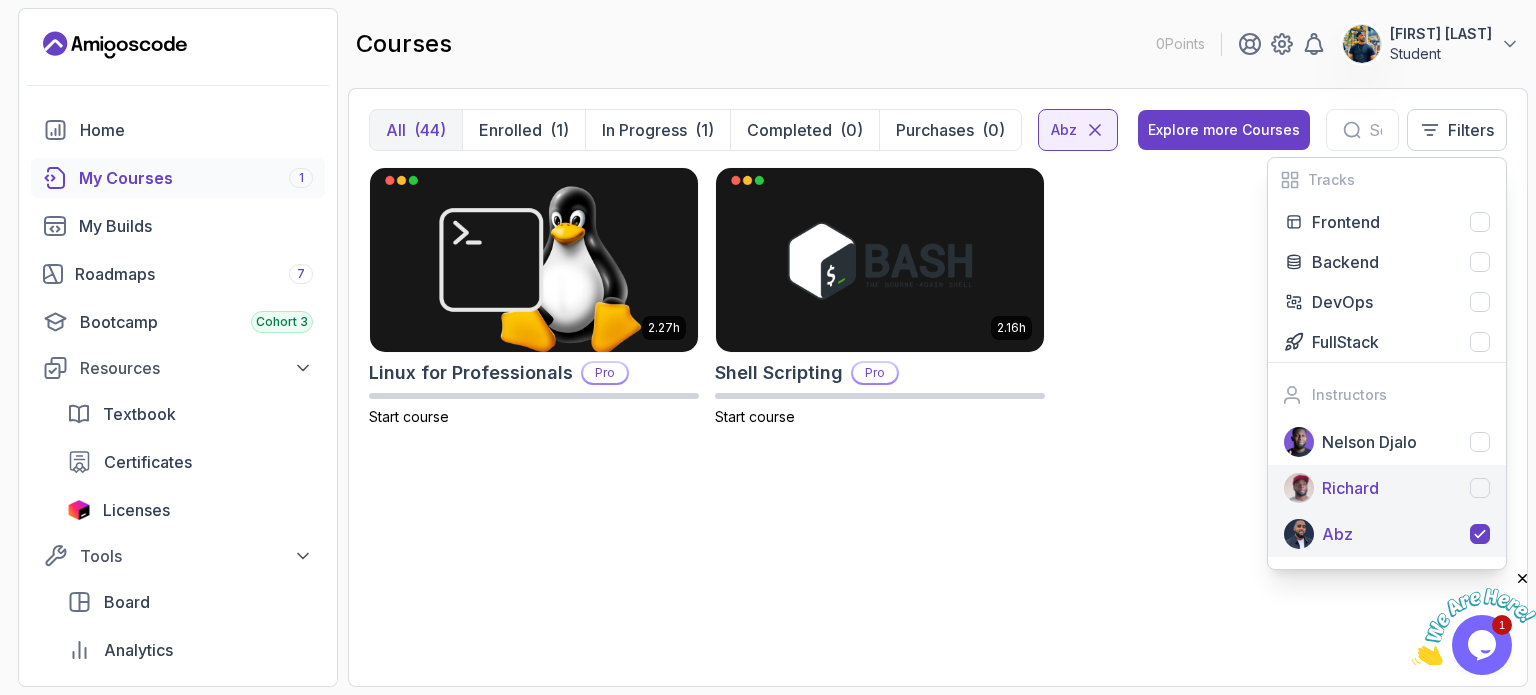 click on "Richard" at bounding box center (1406, 488) 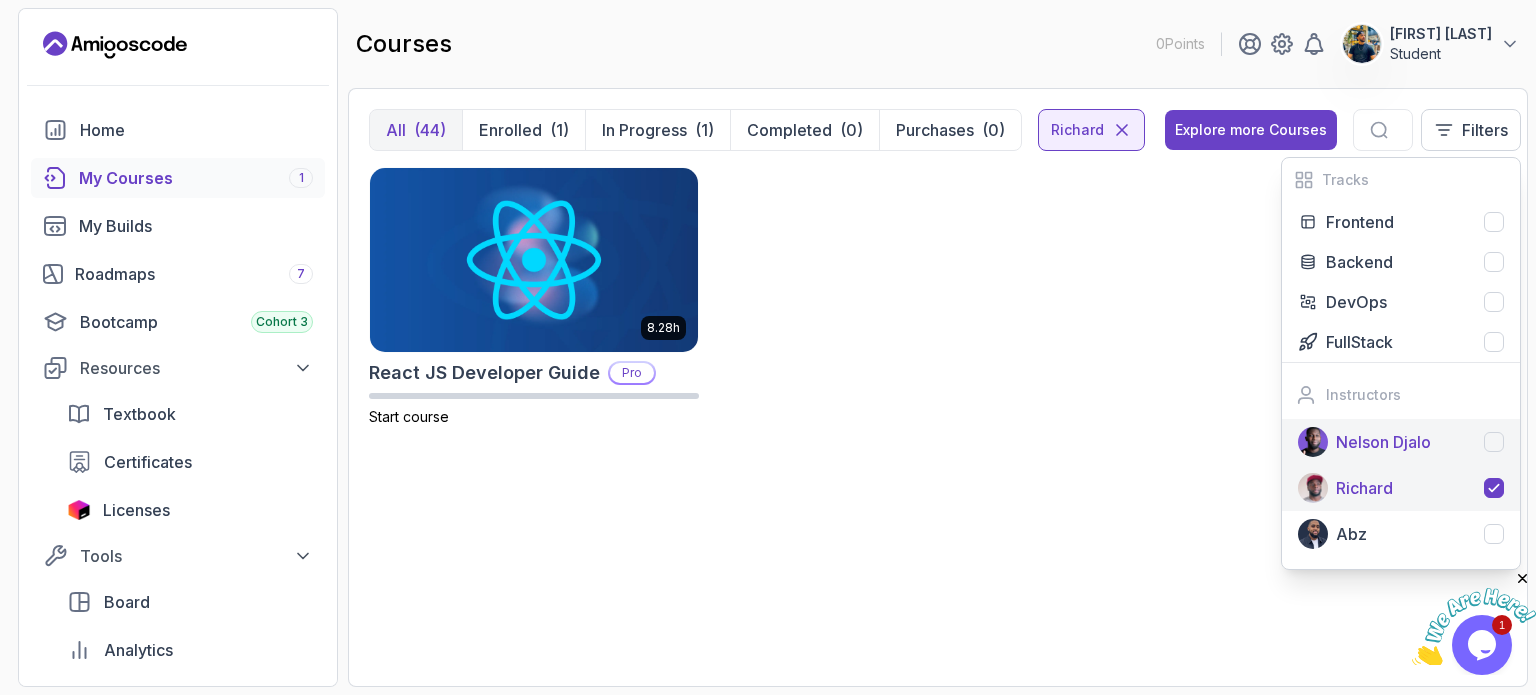 click on "Nelson Djalo" at bounding box center [1383, 442] 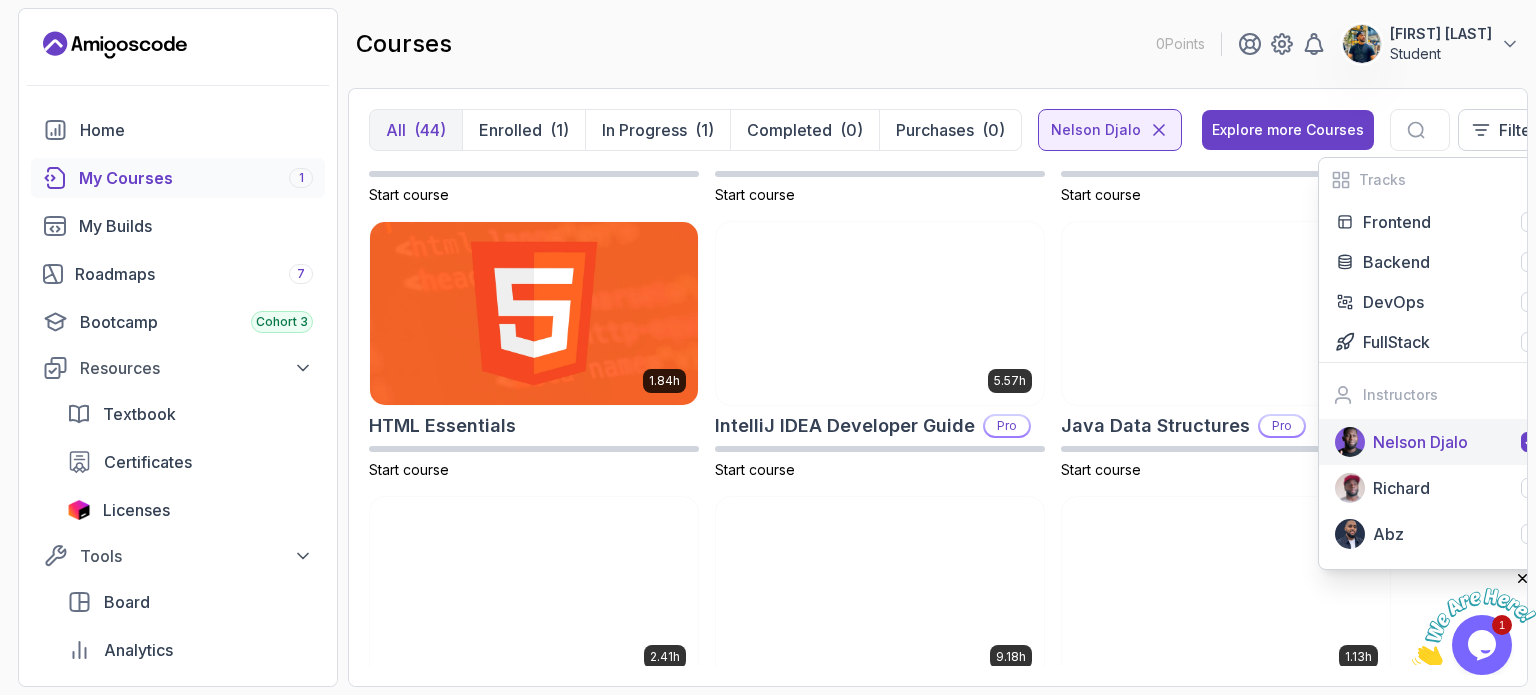 scroll, scrollTop: 0, scrollLeft: 0, axis: both 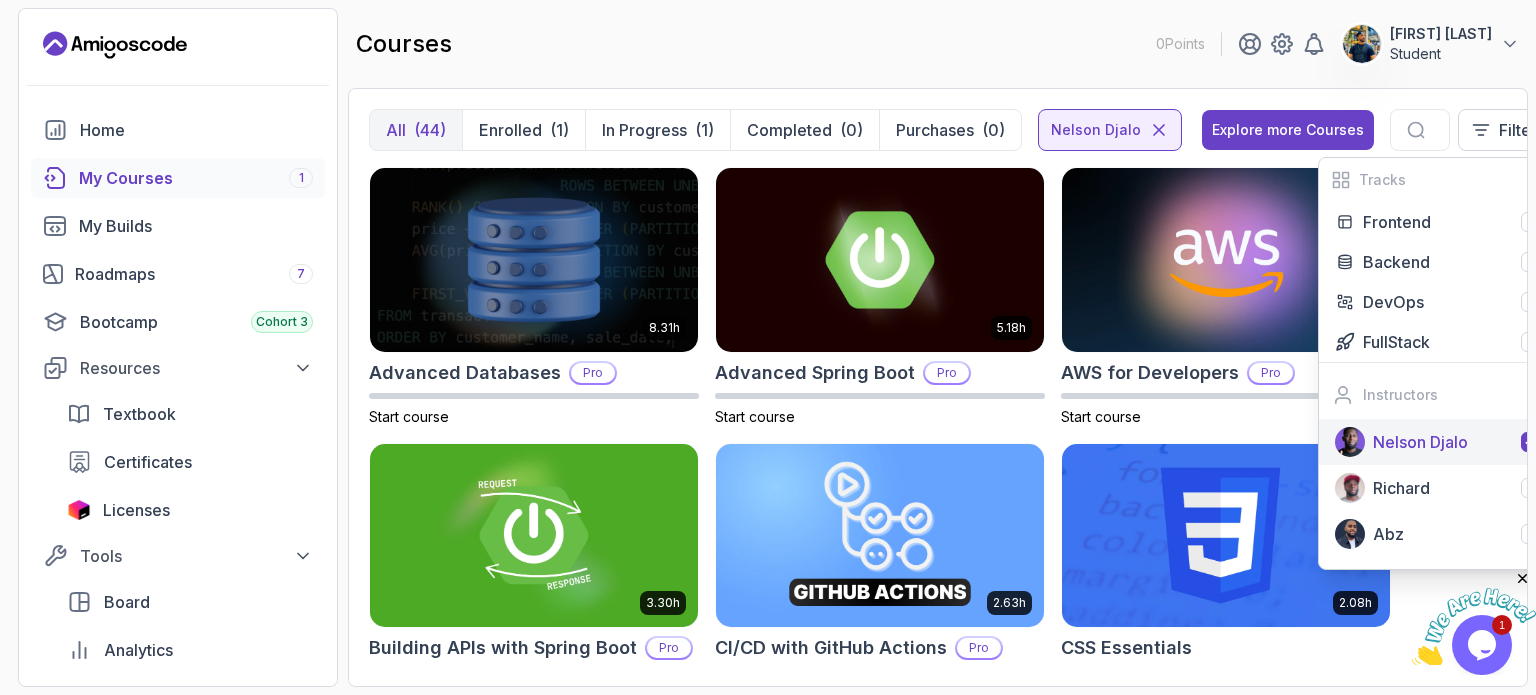 click on "Nelson Djalo" at bounding box center (1420, 442) 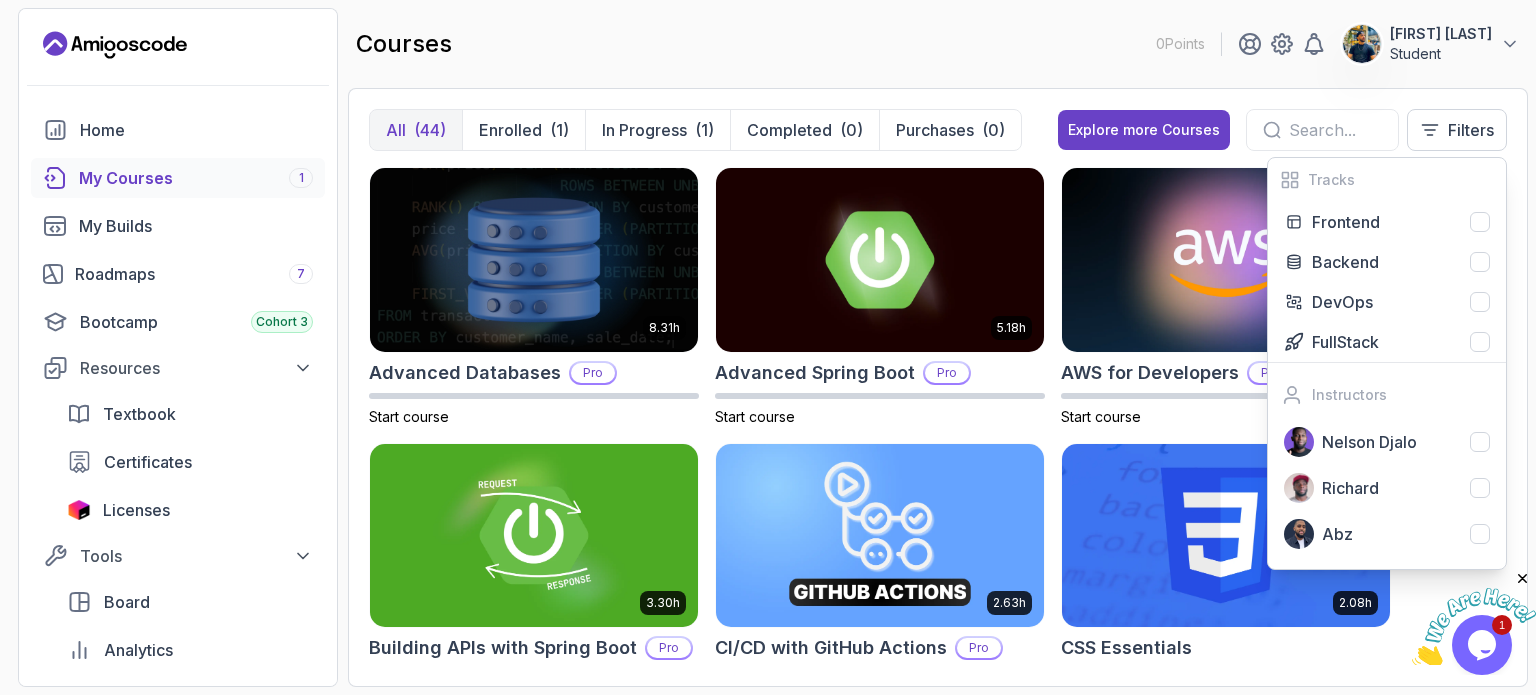 click on "8.31h Advanced Databases Pro Start course 5.18h Advanced Spring Boot Pro Start course 2.73h AWS for Developers Pro Start course 3.30h Building APIs with Spring Boot Pro Start course 2.63h CI/CD with GitHub Actions Pro Start course 2.08h CSS Essentials Start course 1.70h Database Design & Implementation Pro Start course 1.45h Docker for Java Developers Pro Start course 4.64h Docker For Professionals Pro Start course 10.13h Git for Professionals Pro Start course 2.55h Git & GitHub Fundamentals Start course 2.10h GitHub Toolkit Pro Start course 1.84h HTML Essentials Start course 5.57h IntelliJ IDEA Developer Guide Pro Start course 1.72h Java Data Structures Pro Start course 2.41h Java for Beginners Start course 9.18h Java for Developers Pro Start course 1.13h Java Generics Pro Start course 1.67h Java Integration Testing Pro Start course 2.82h Java Object Oriented Programming Pro Start course 26m Java Streams Essentials Start course 2.08h Java Streams Pro Start course 1.42h Stripe Checkout Pro Start course 38m" at bounding box center [938, 416] 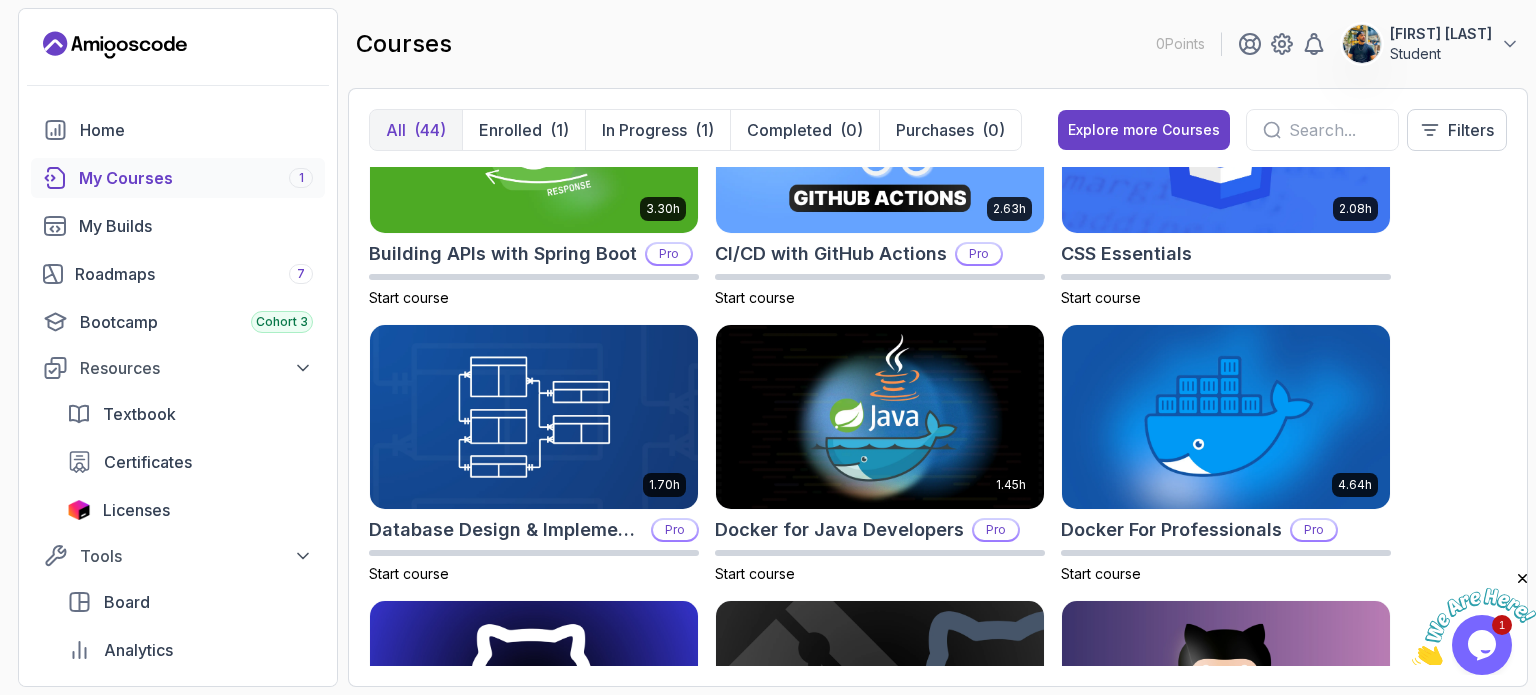 scroll, scrollTop: 654, scrollLeft: 0, axis: vertical 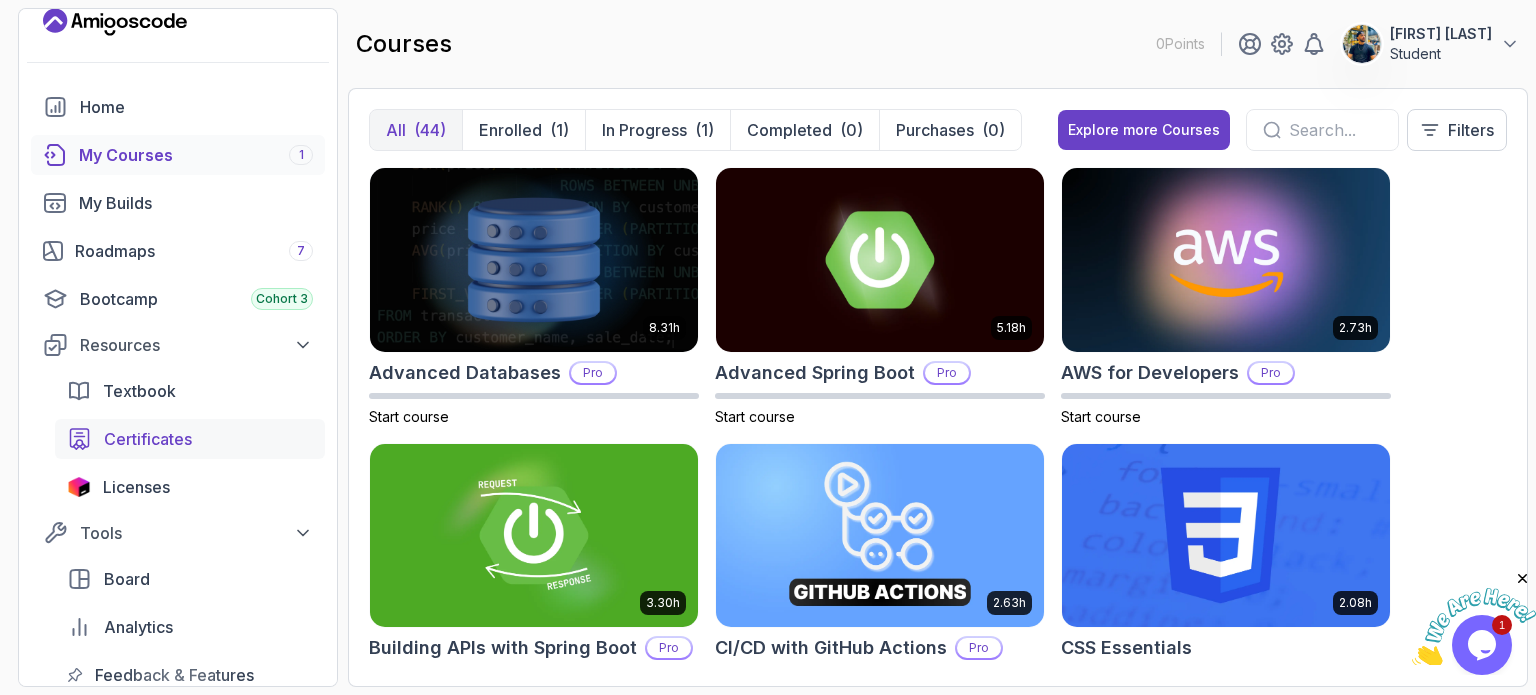 click on "Certificates" at bounding box center [190, 439] 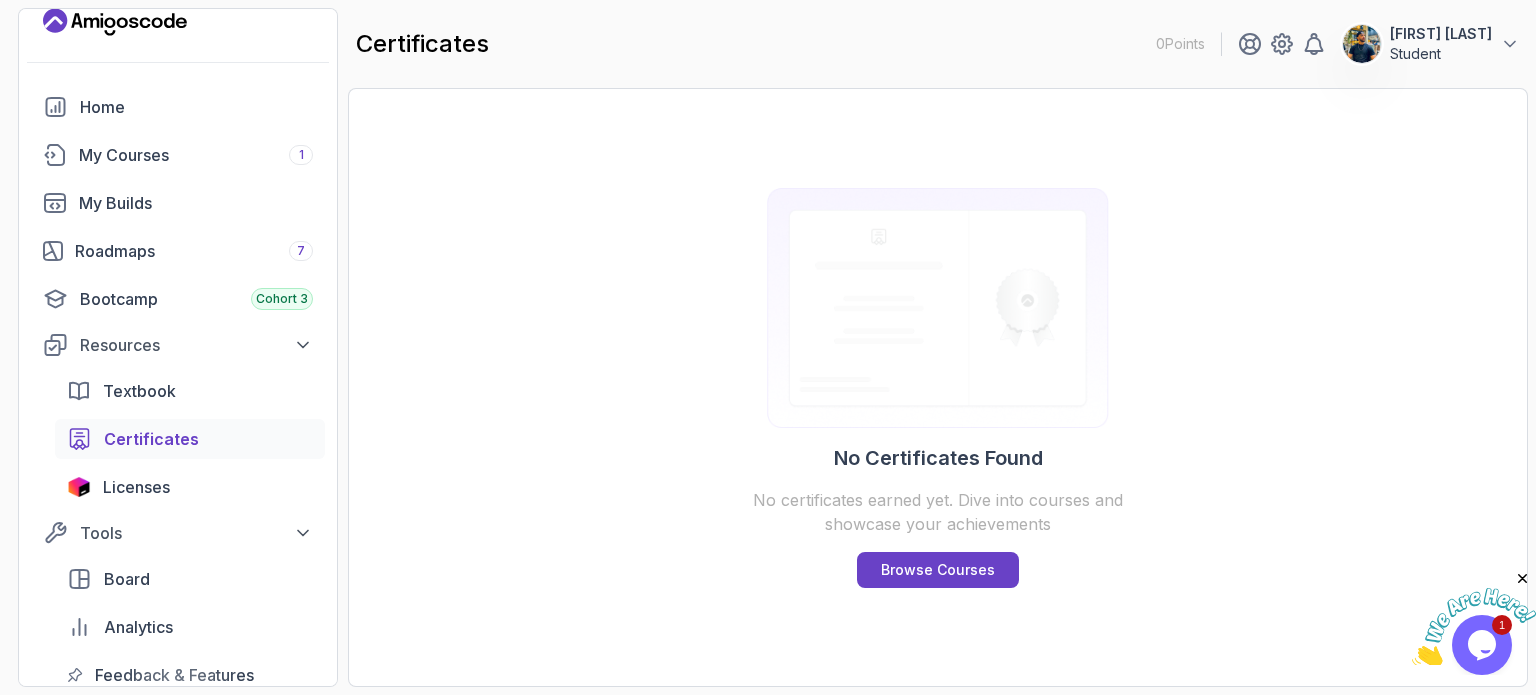 click on "Student" at bounding box center (1441, 54) 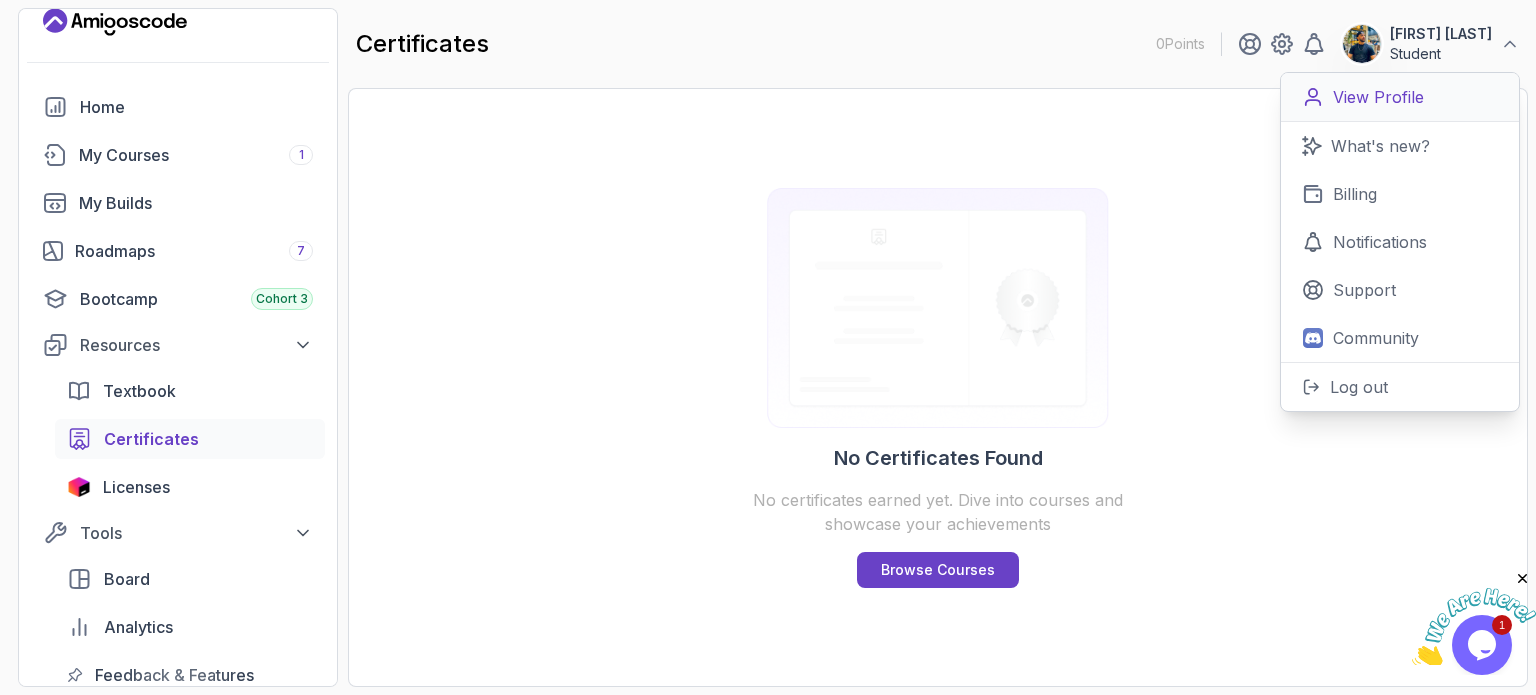 click on "View Profile" at bounding box center (1378, 97) 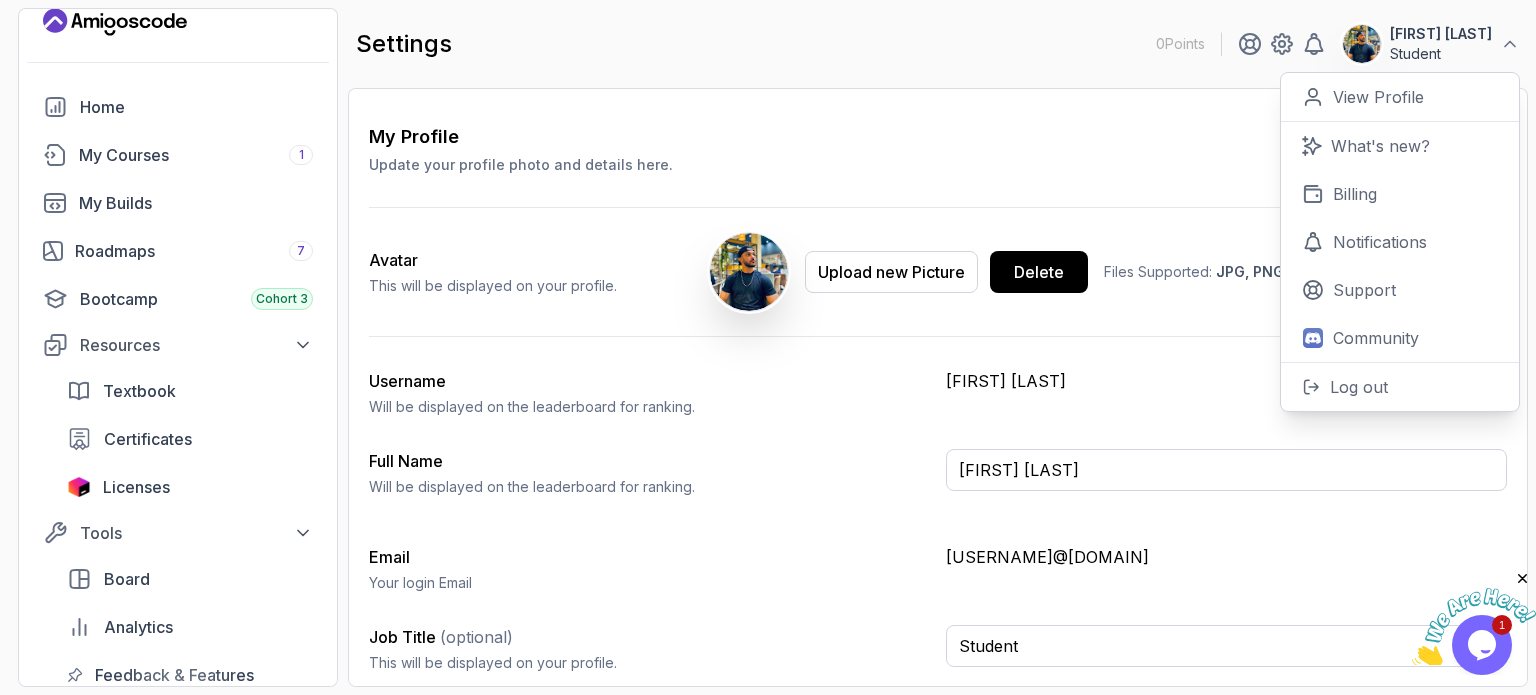 scroll, scrollTop: 0, scrollLeft: 0, axis: both 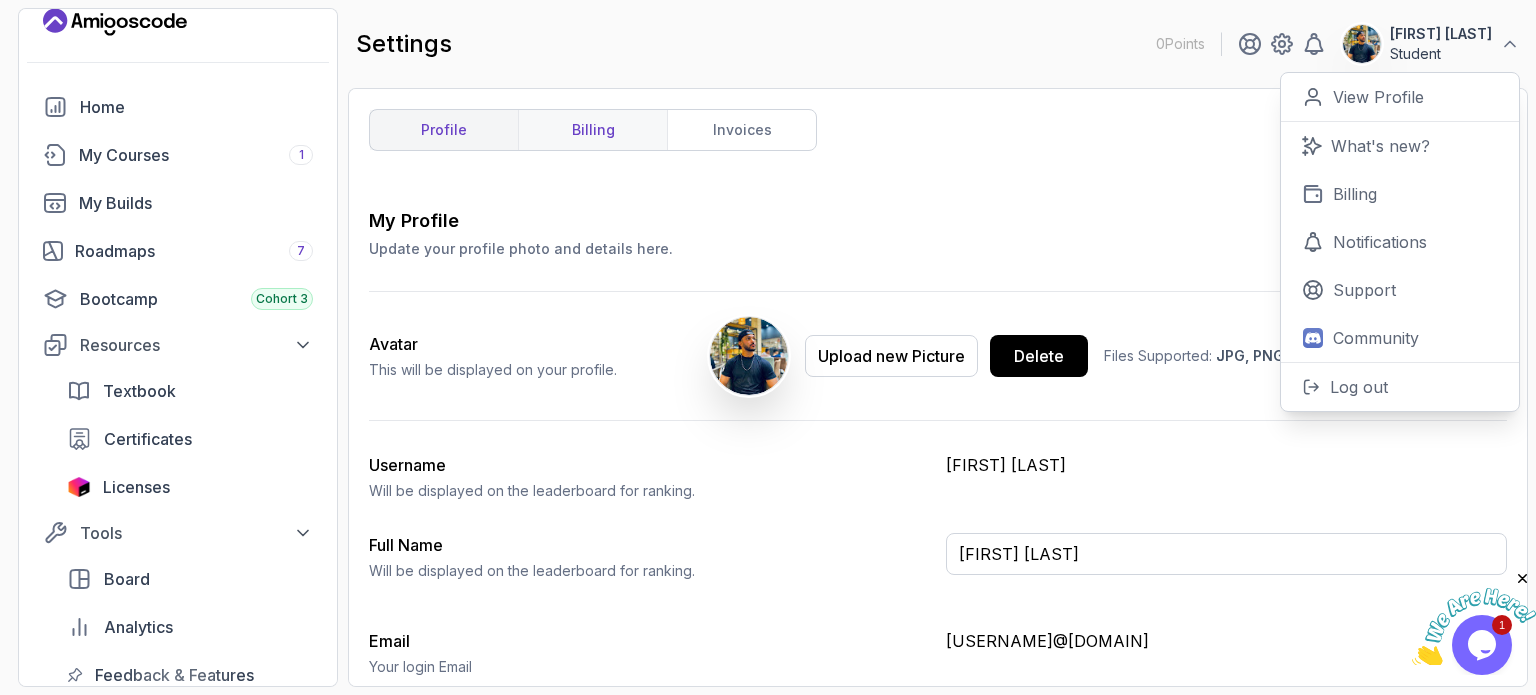 click on "billing" at bounding box center (592, 130) 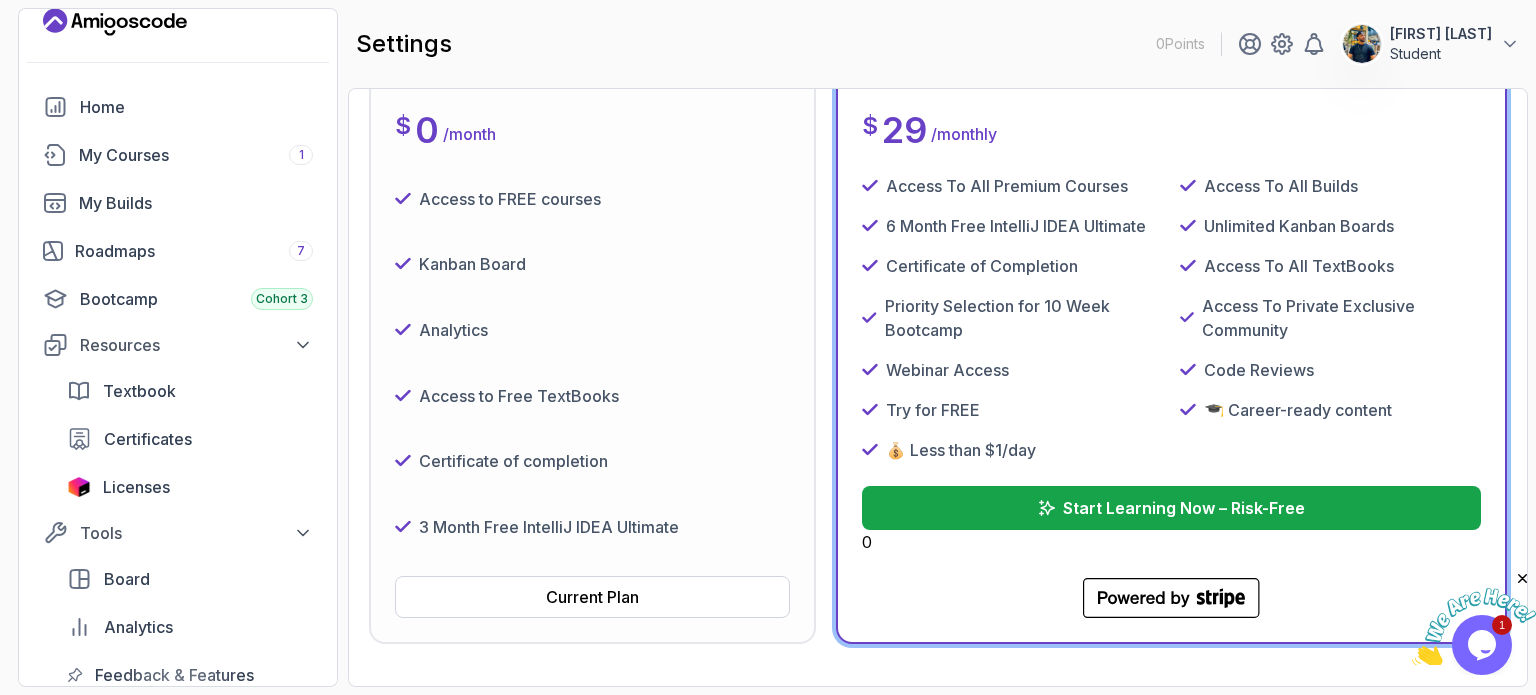 scroll, scrollTop: 335, scrollLeft: 0, axis: vertical 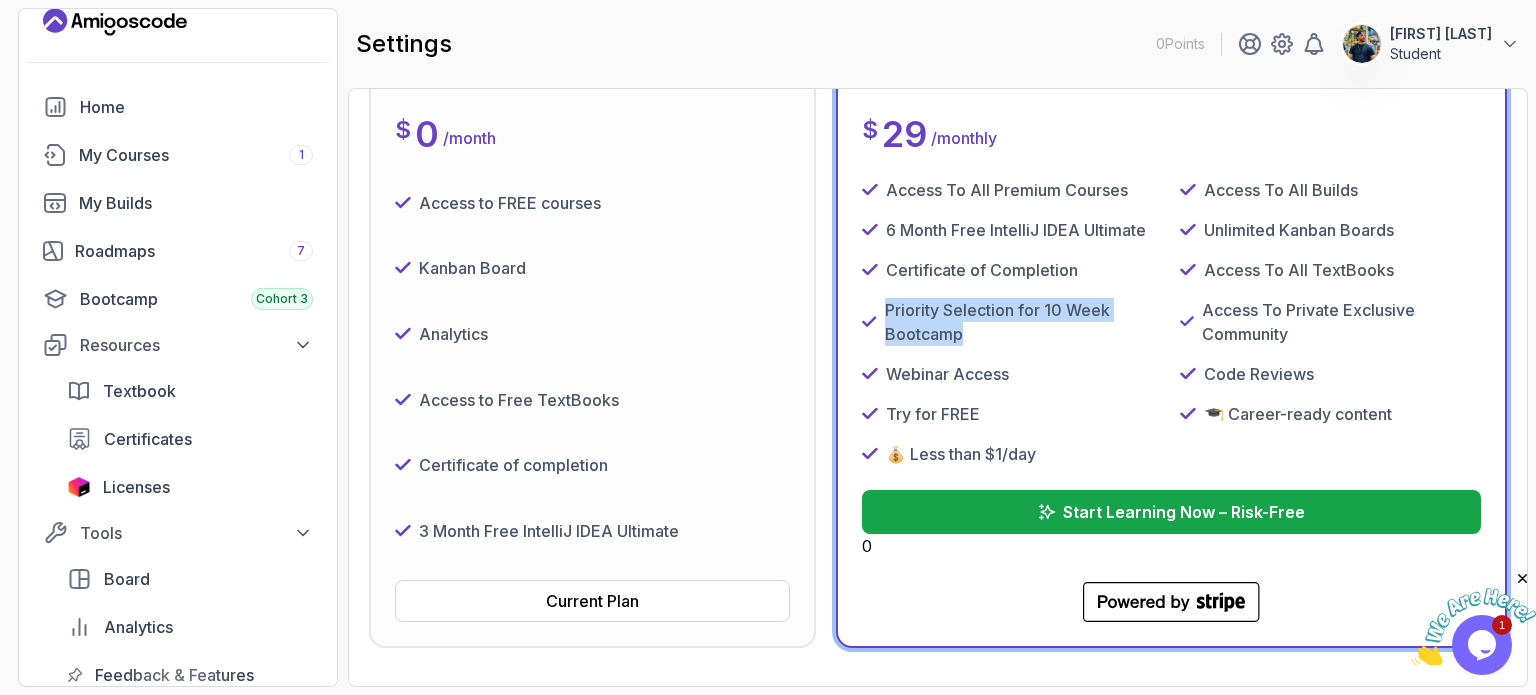 drag, startPoint x: 884, startPoint y: 308, endPoint x: 960, endPoint y: 337, distance: 81.34495 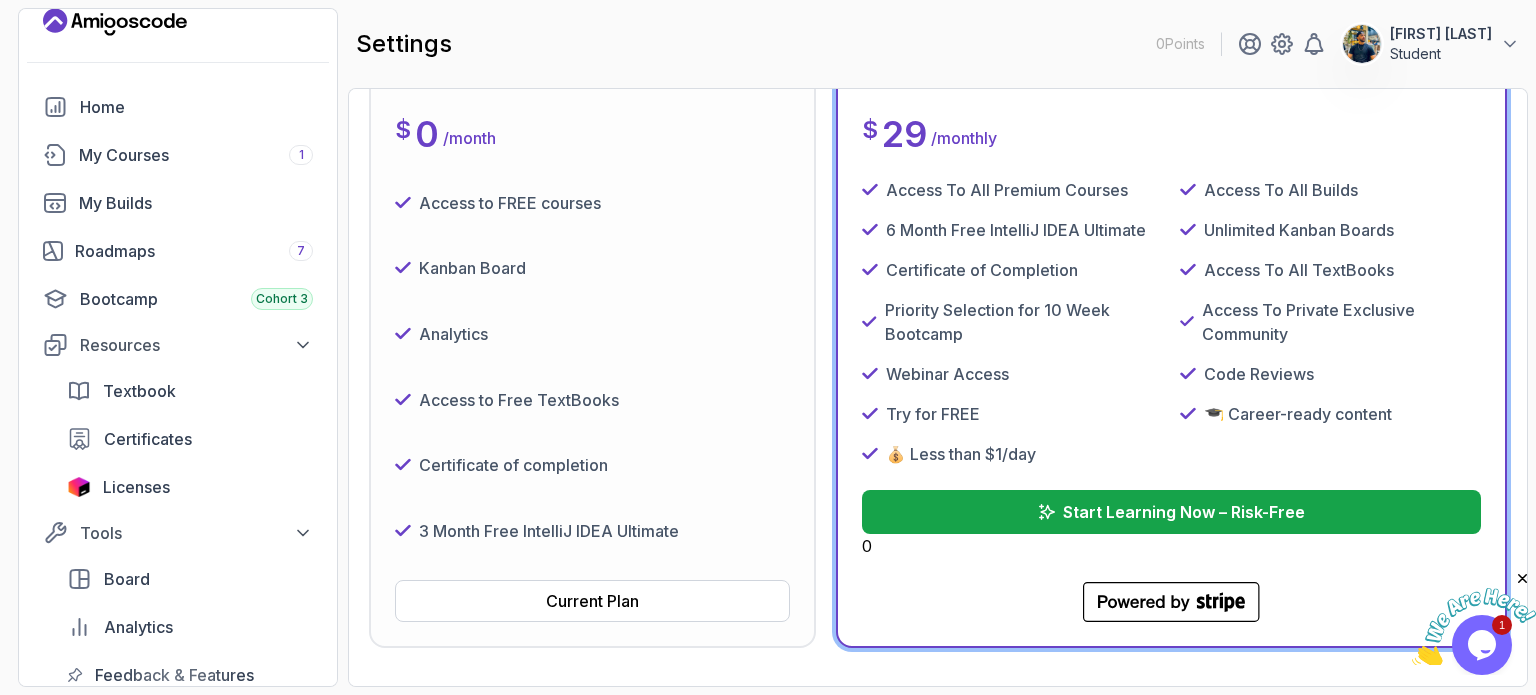 click on "Webinar Access" at bounding box center [1012, 374] 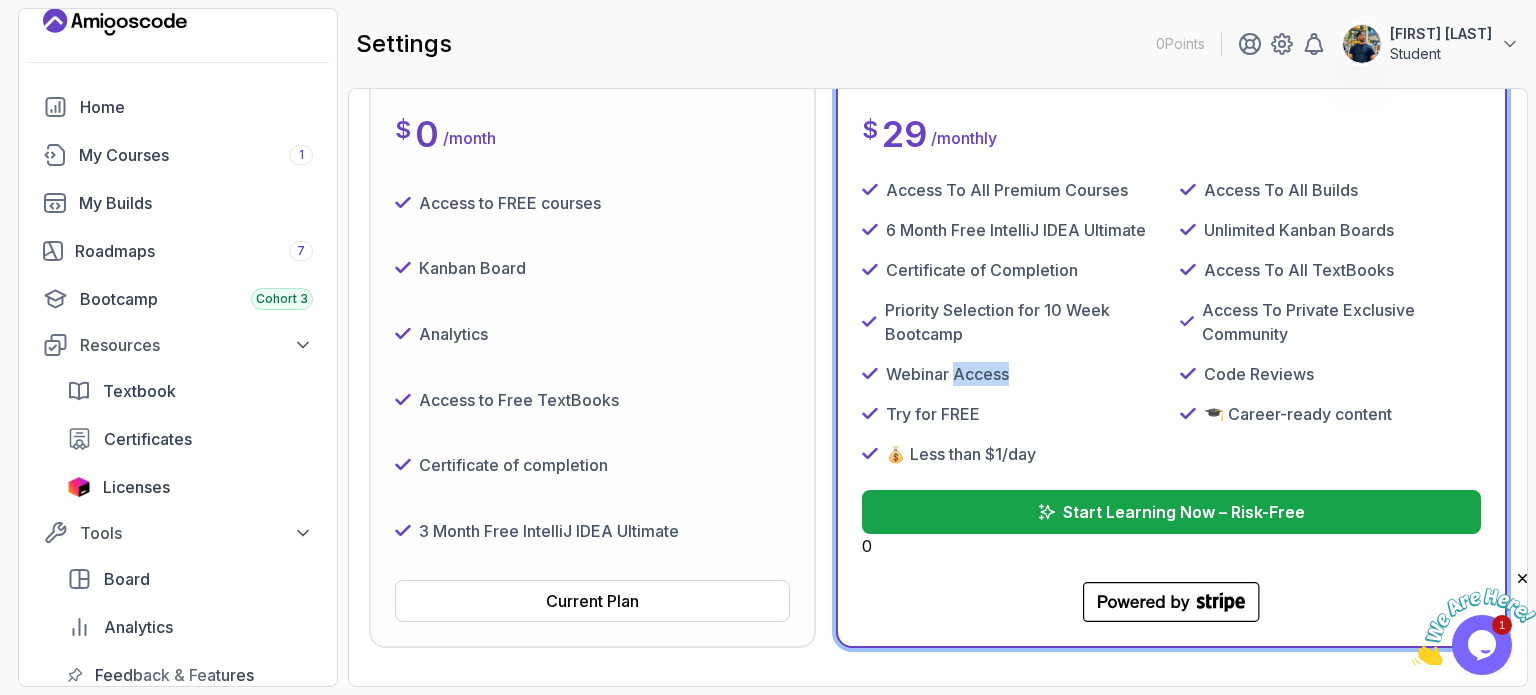click on "Webinar Access" at bounding box center [947, 374] 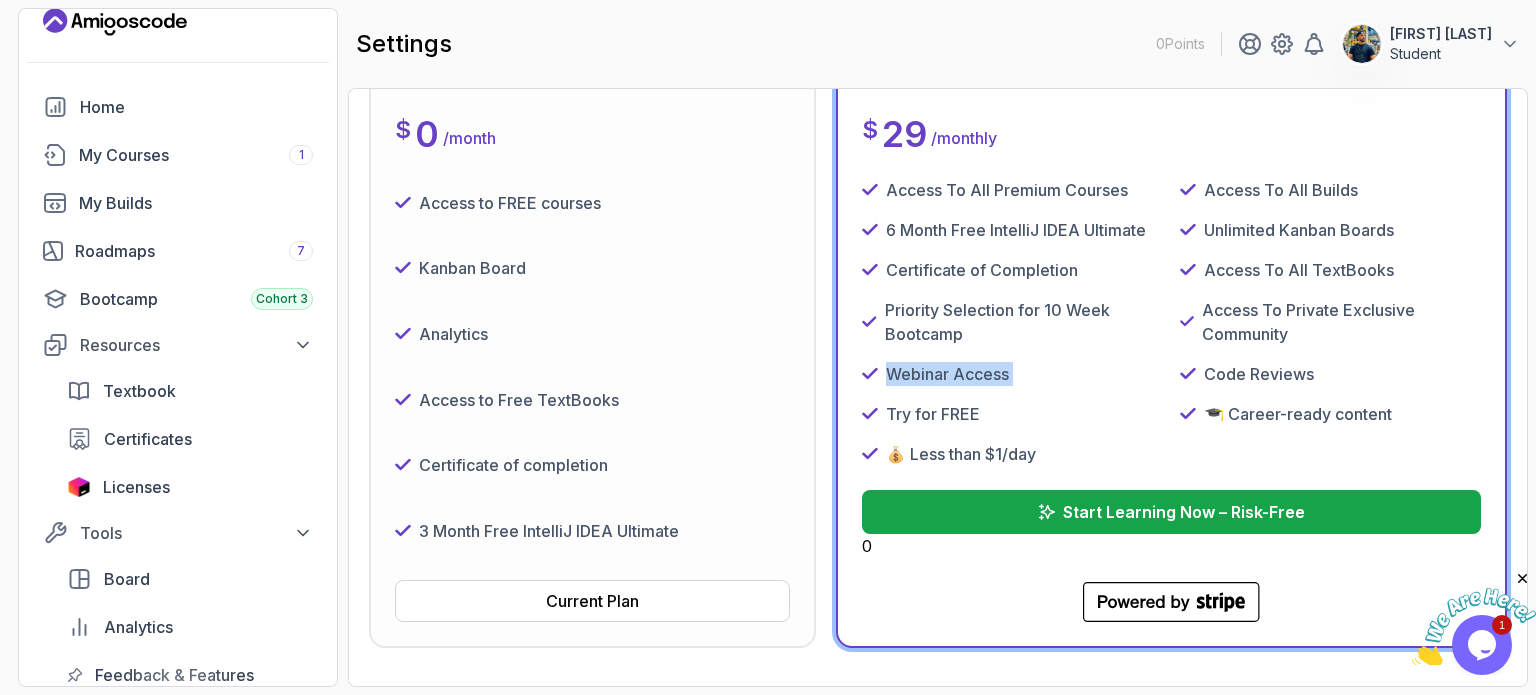 click on "Webinar Access" at bounding box center [947, 374] 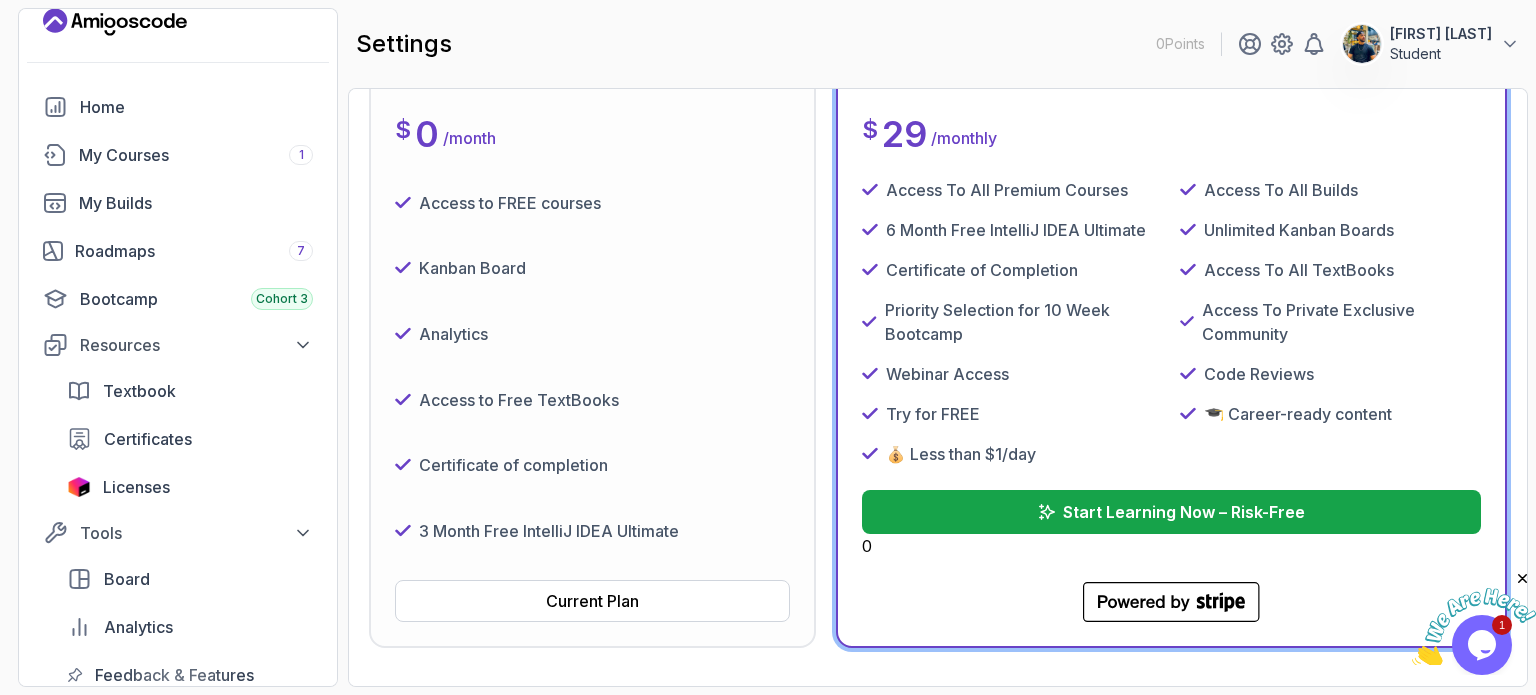 click on "Try for FREE" at bounding box center [1012, 414] 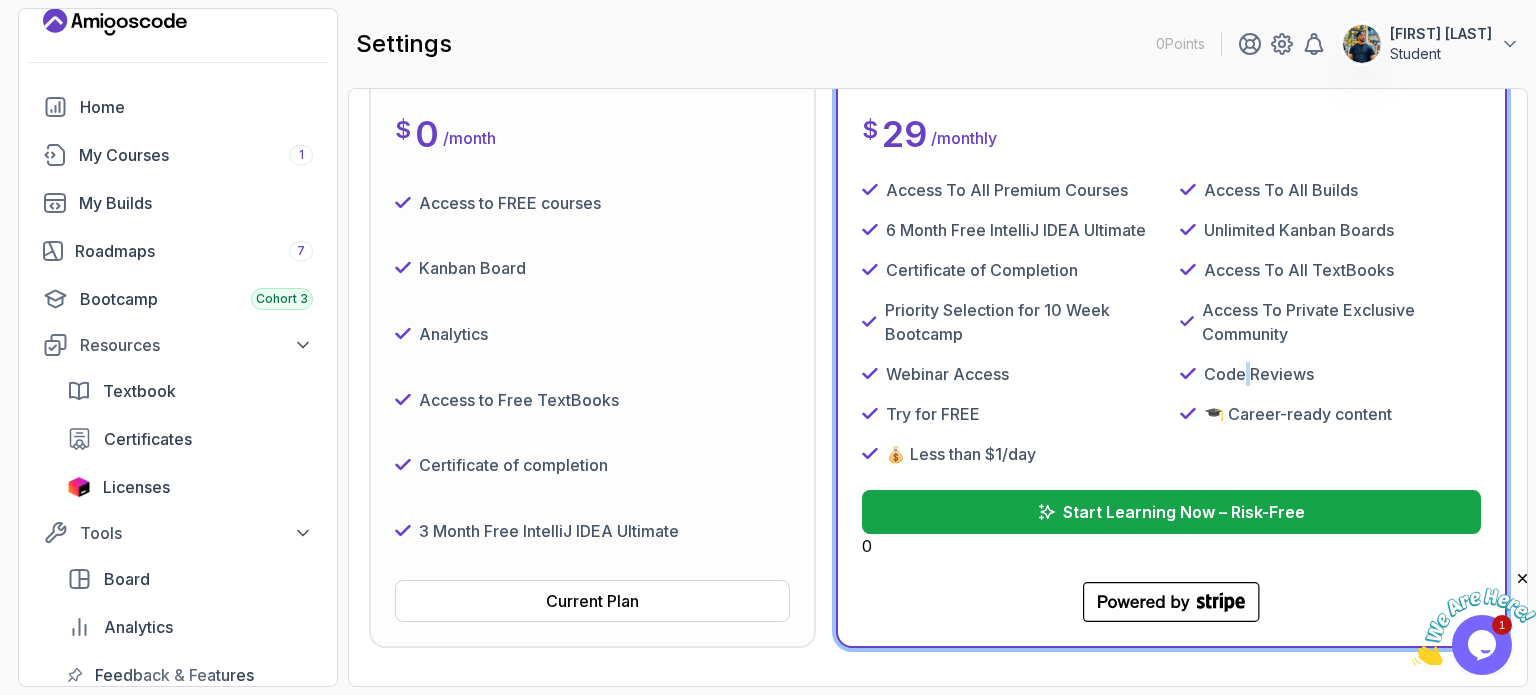 click on "Code Reviews" at bounding box center [1259, 374] 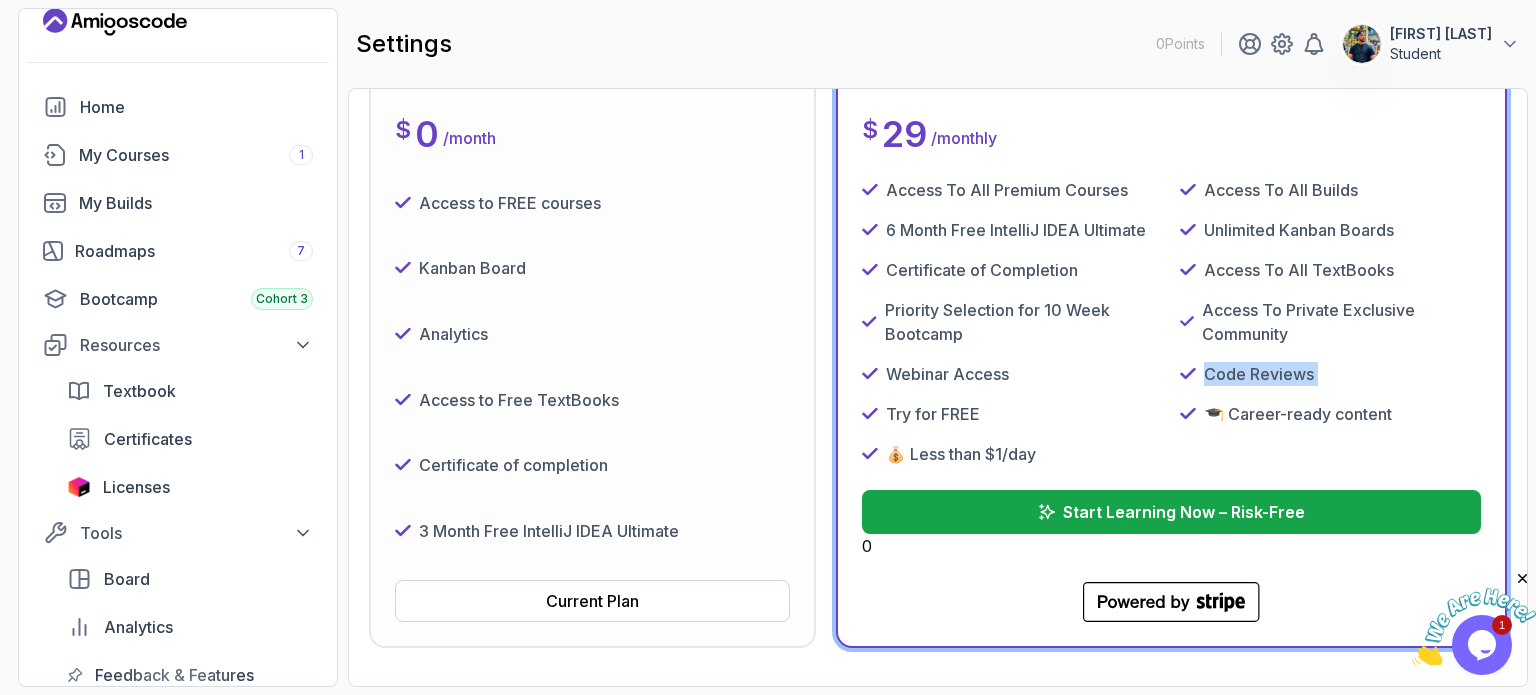 click on "Code Reviews" at bounding box center (1259, 374) 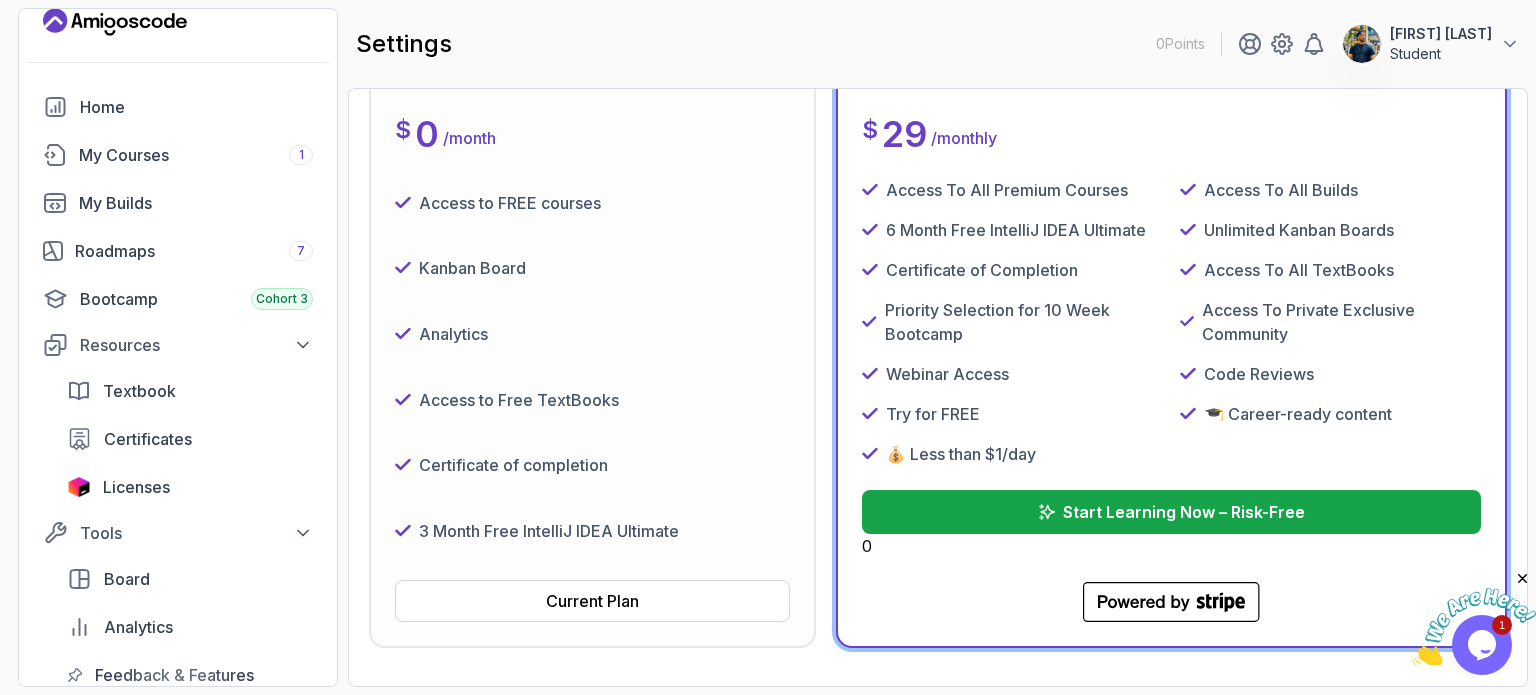 click on "Try for FREE" at bounding box center [1012, 414] 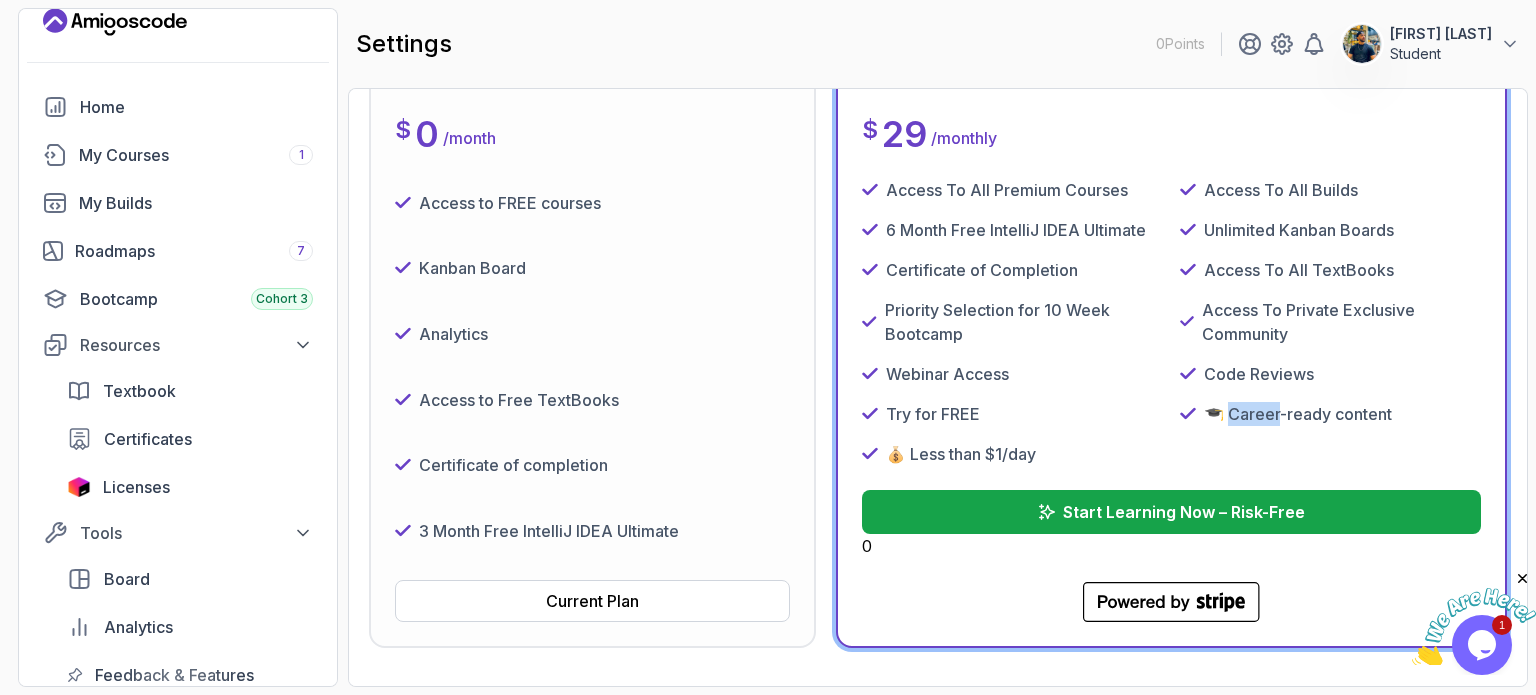 click on "🎓 Career-ready content" at bounding box center [1298, 414] 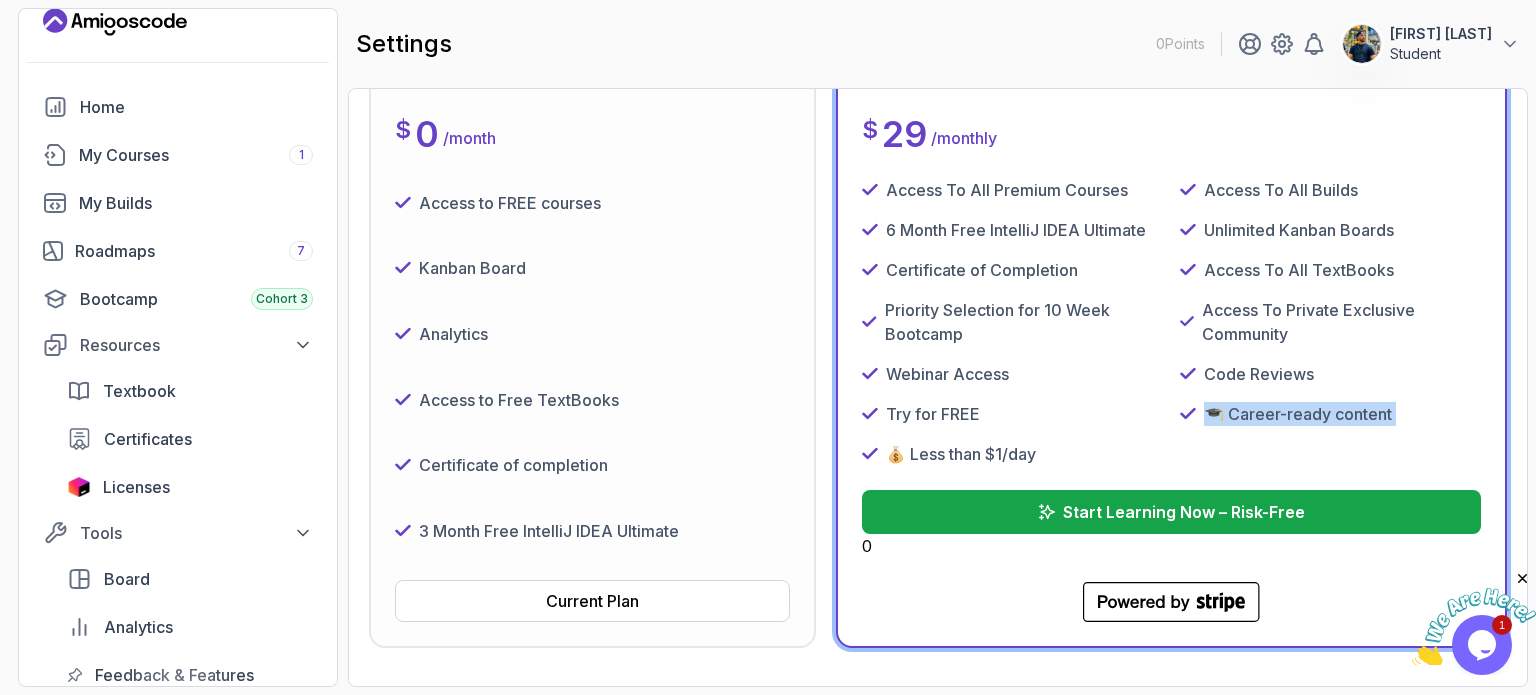 click on "🎓 Career-ready content" at bounding box center (1298, 414) 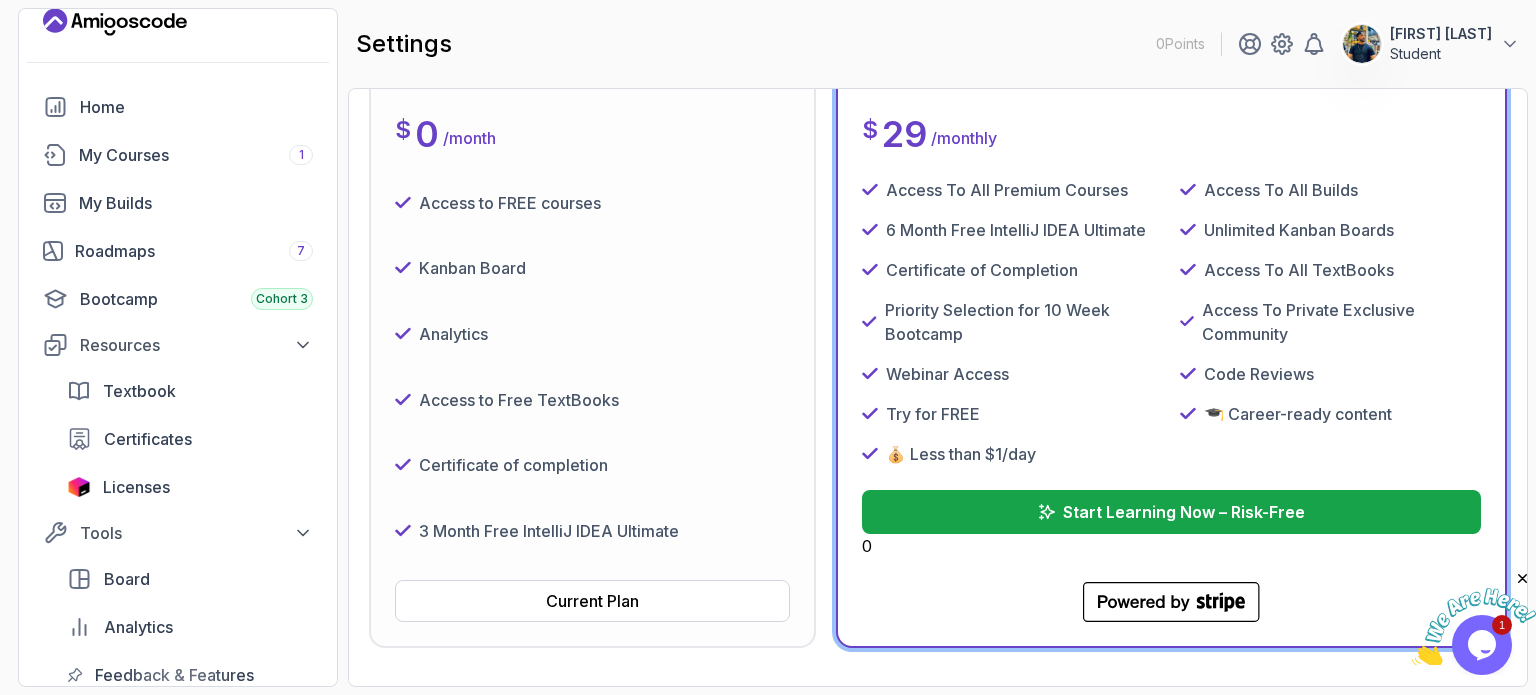 drag, startPoint x: 1116, startPoint y: 407, endPoint x: 1074, endPoint y: 421, distance: 44.27189 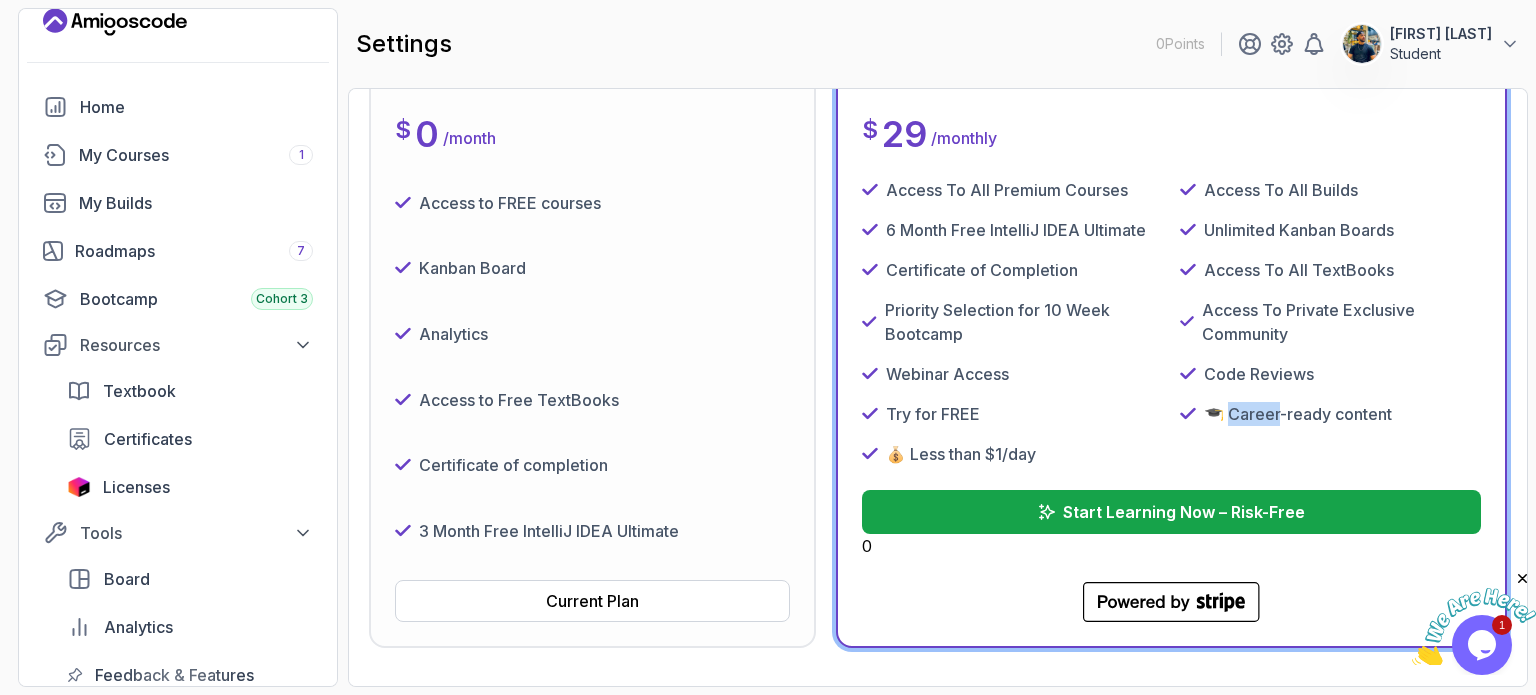 click on "🎓 Career-ready content" at bounding box center [1298, 414] 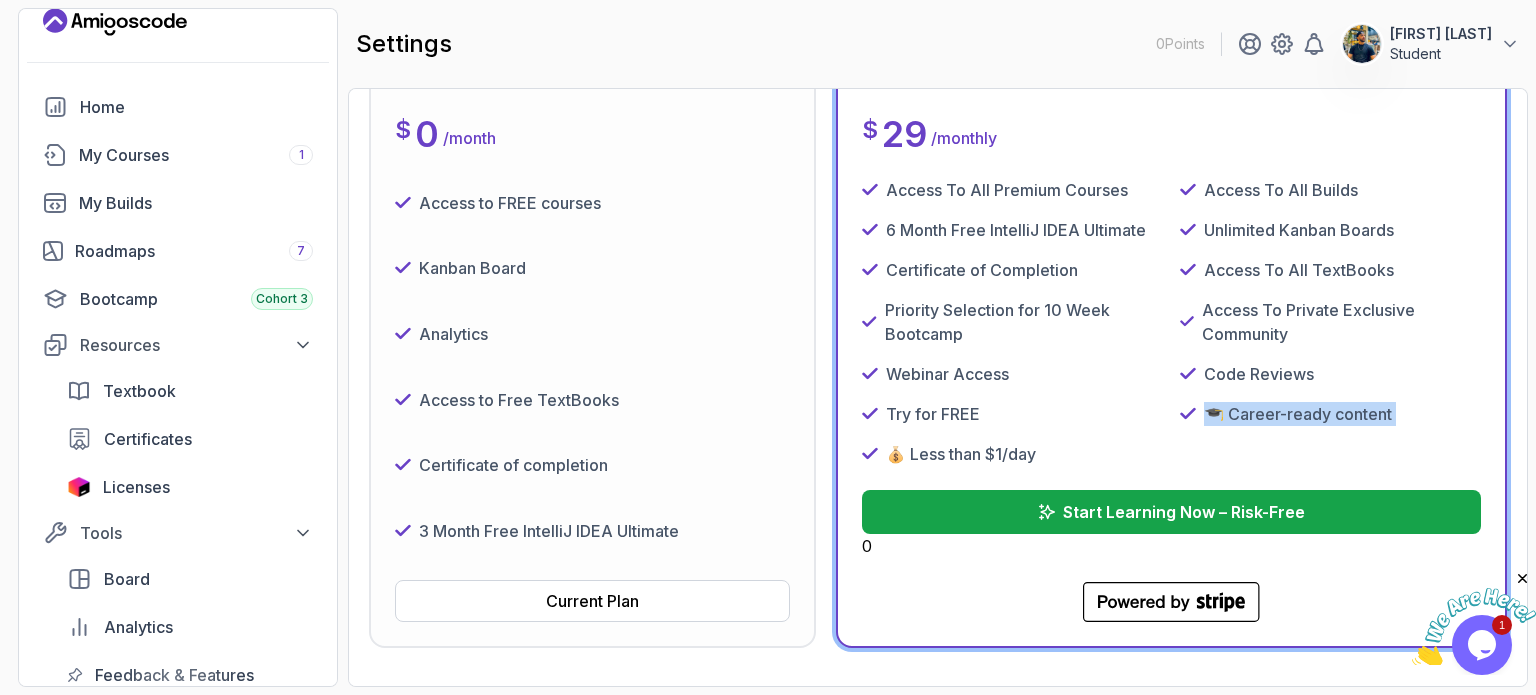 click on "🎓 Career-ready content" at bounding box center [1298, 414] 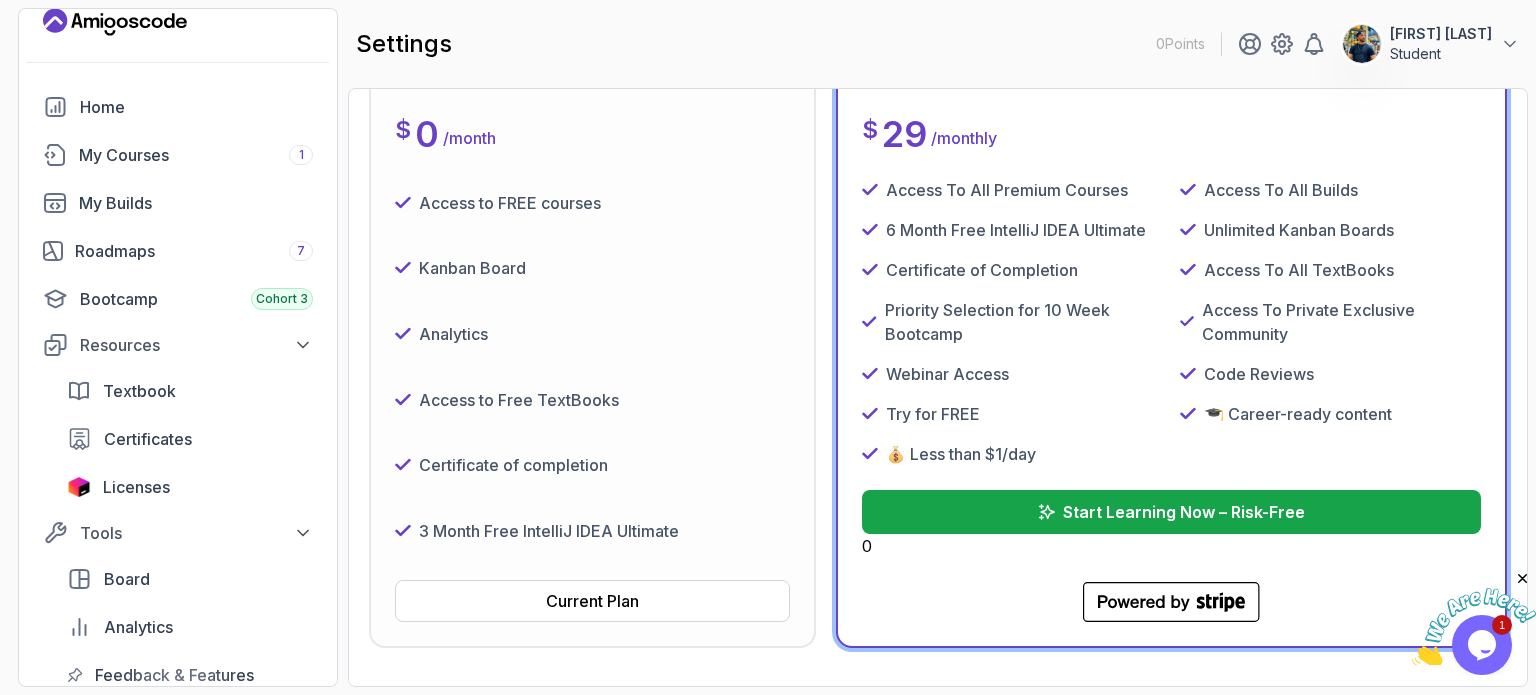 click on "Unlimited Kanban Boards" at bounding box center [1299, 230] 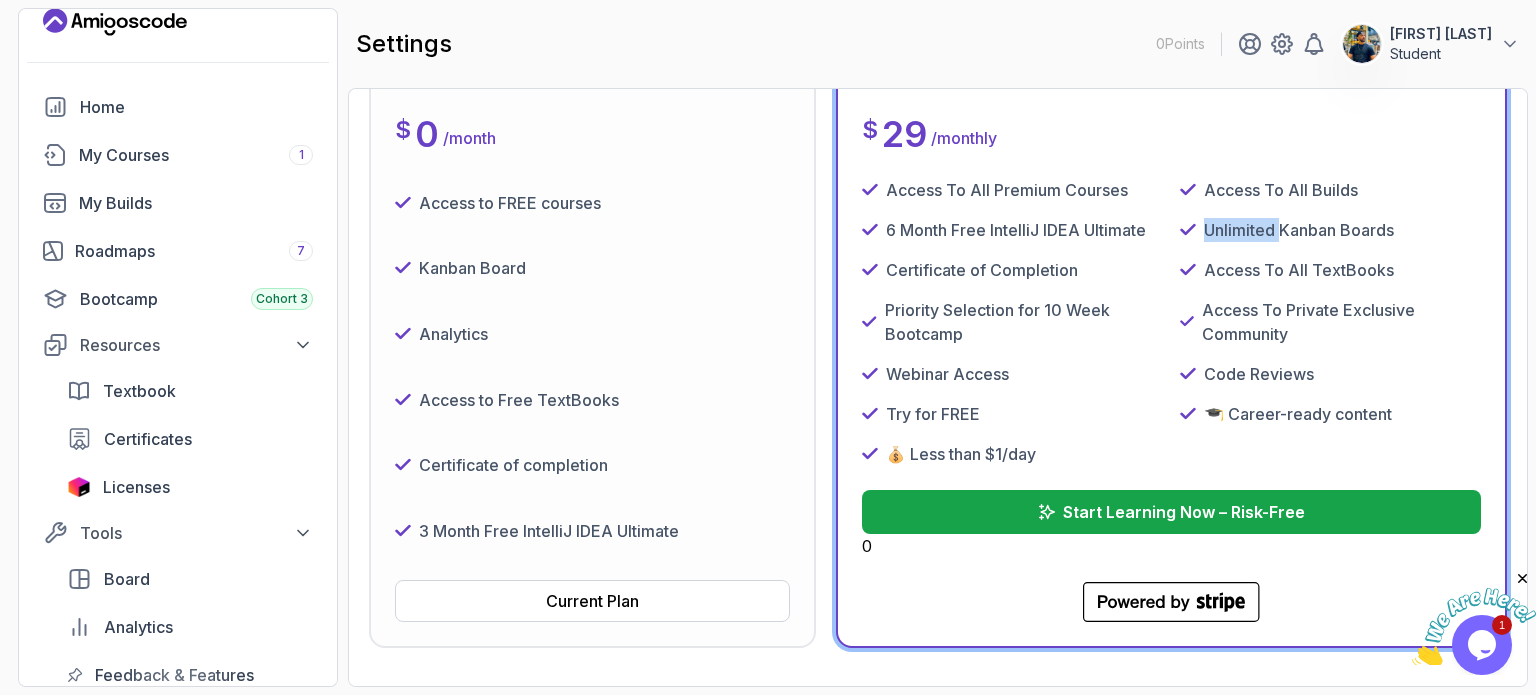 click on "Unlimited Kanban Boards" at bounding box center [1299, 230] 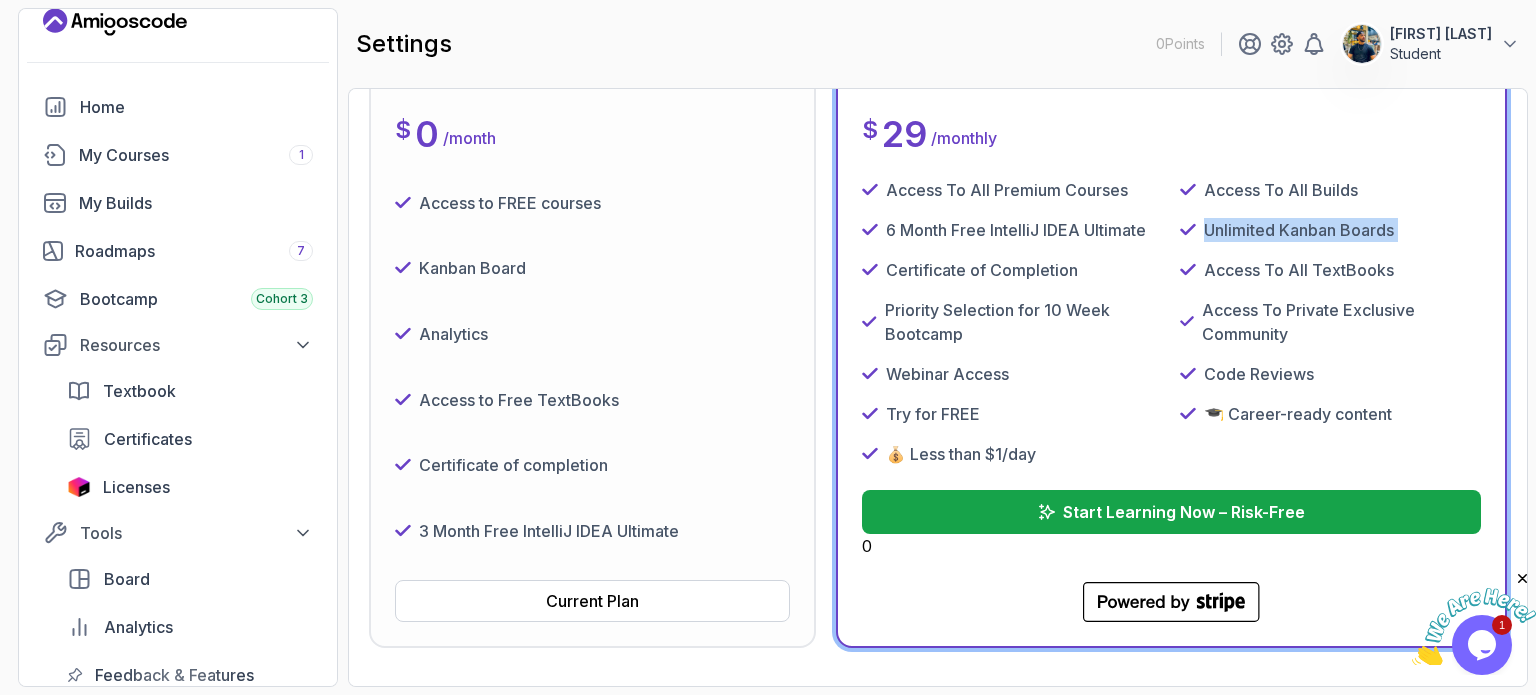 click on "Unlimited Kanban Boards" at bounding box center [1299, 230] 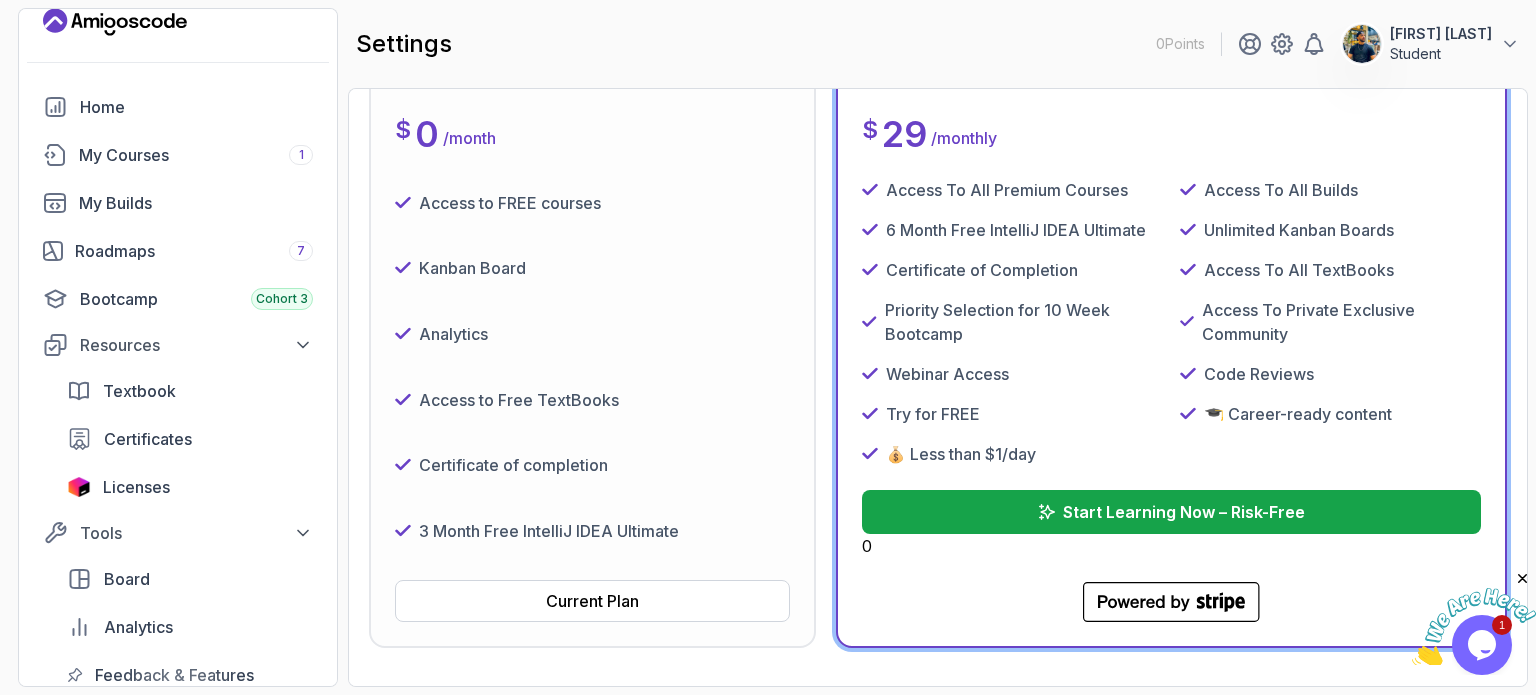click on "Code Reviews" at bounding box center [1259, 374] 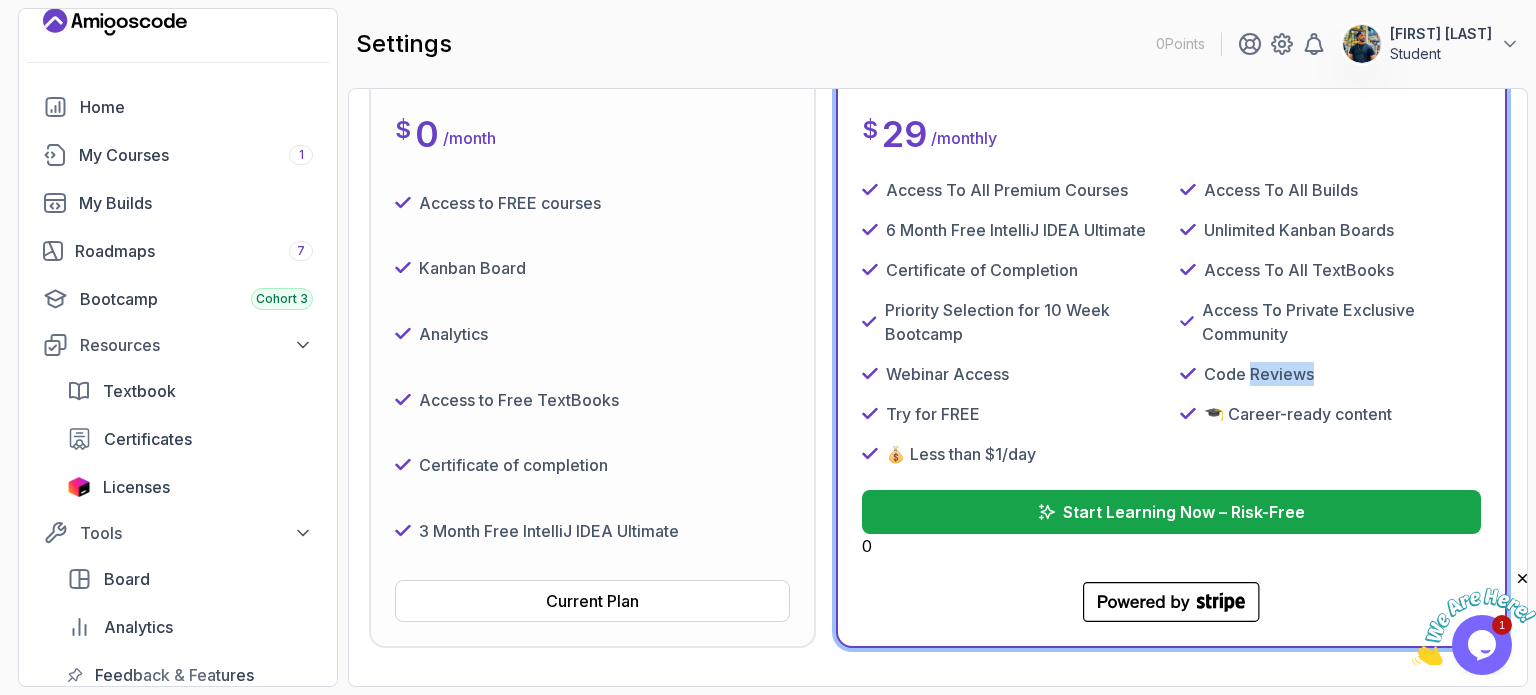 click on "Code Reviews" at bounding box center (1259, 374) 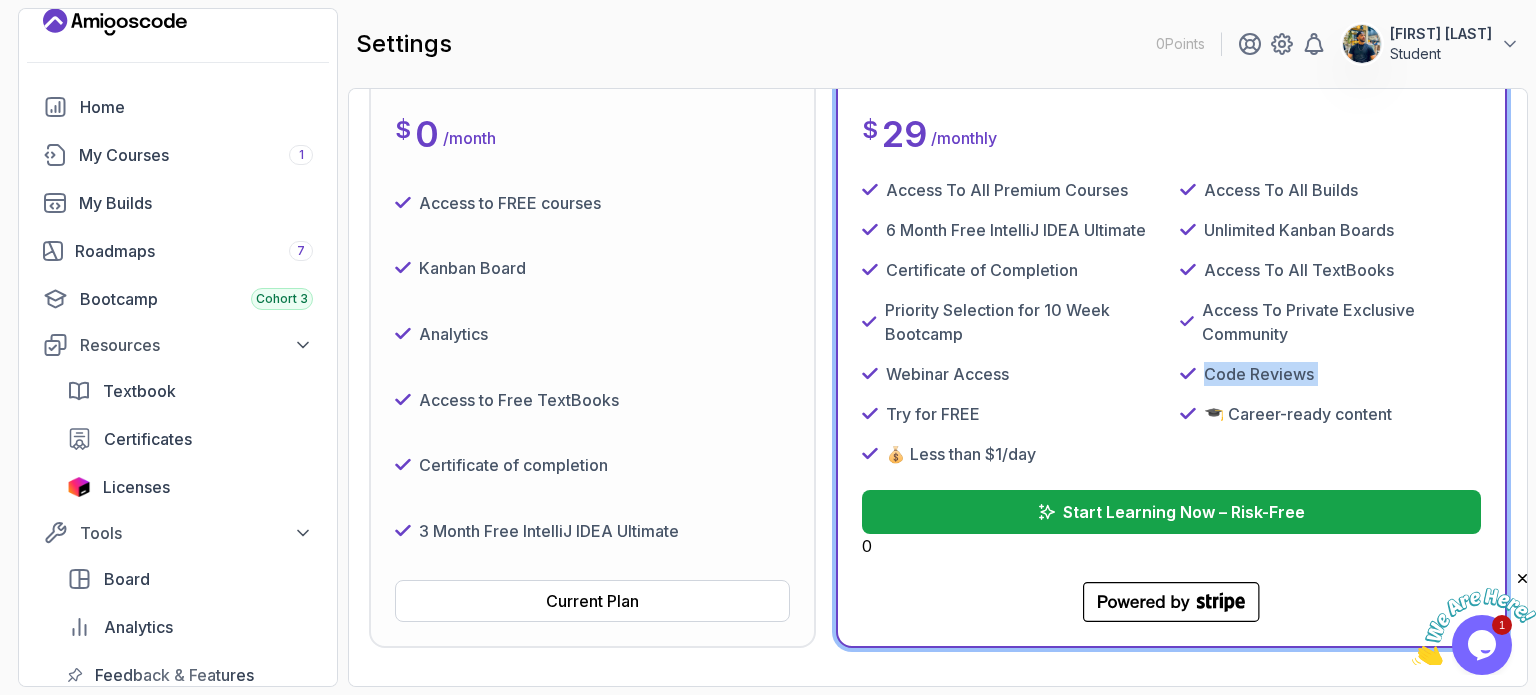 click on "Code Reviews" at bounding box center [1259, 374] 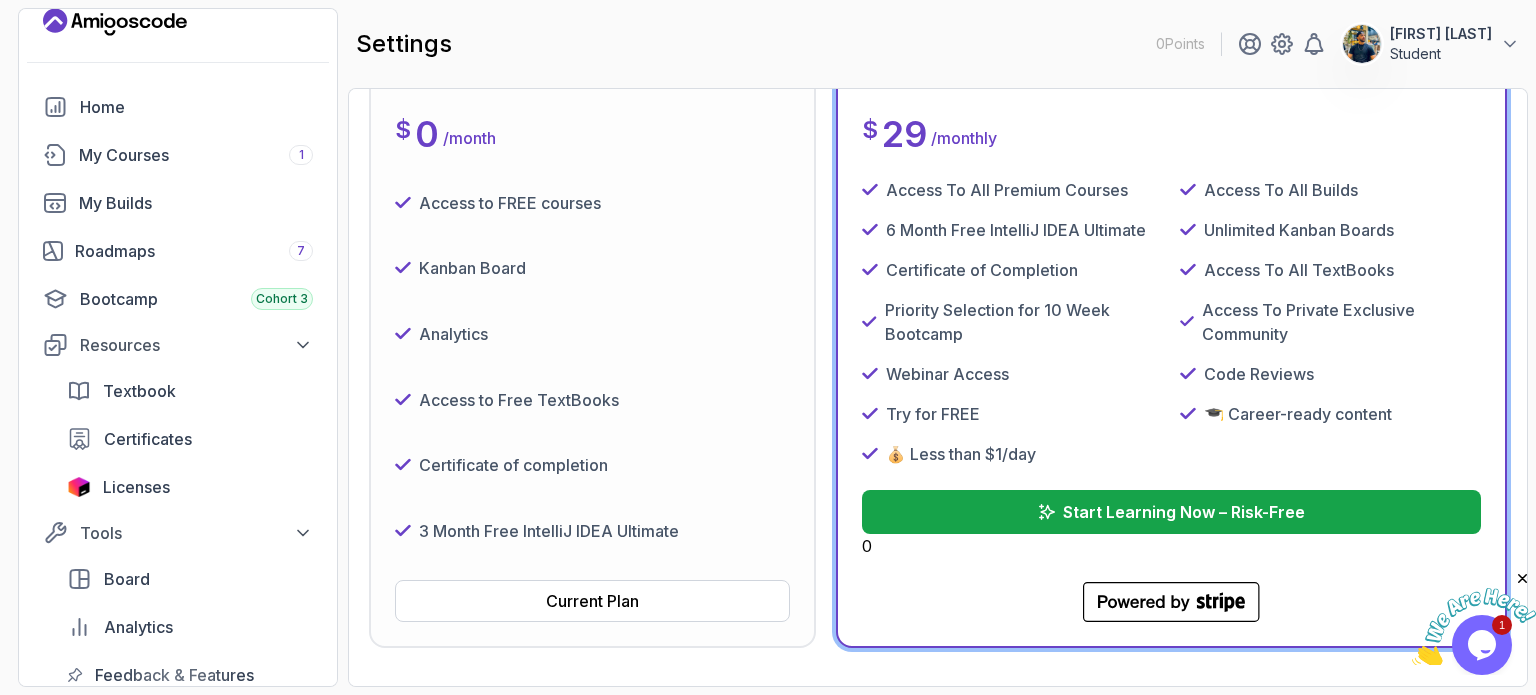 click on "🎓 Career-ready content" at bounding box center [1298, 414] 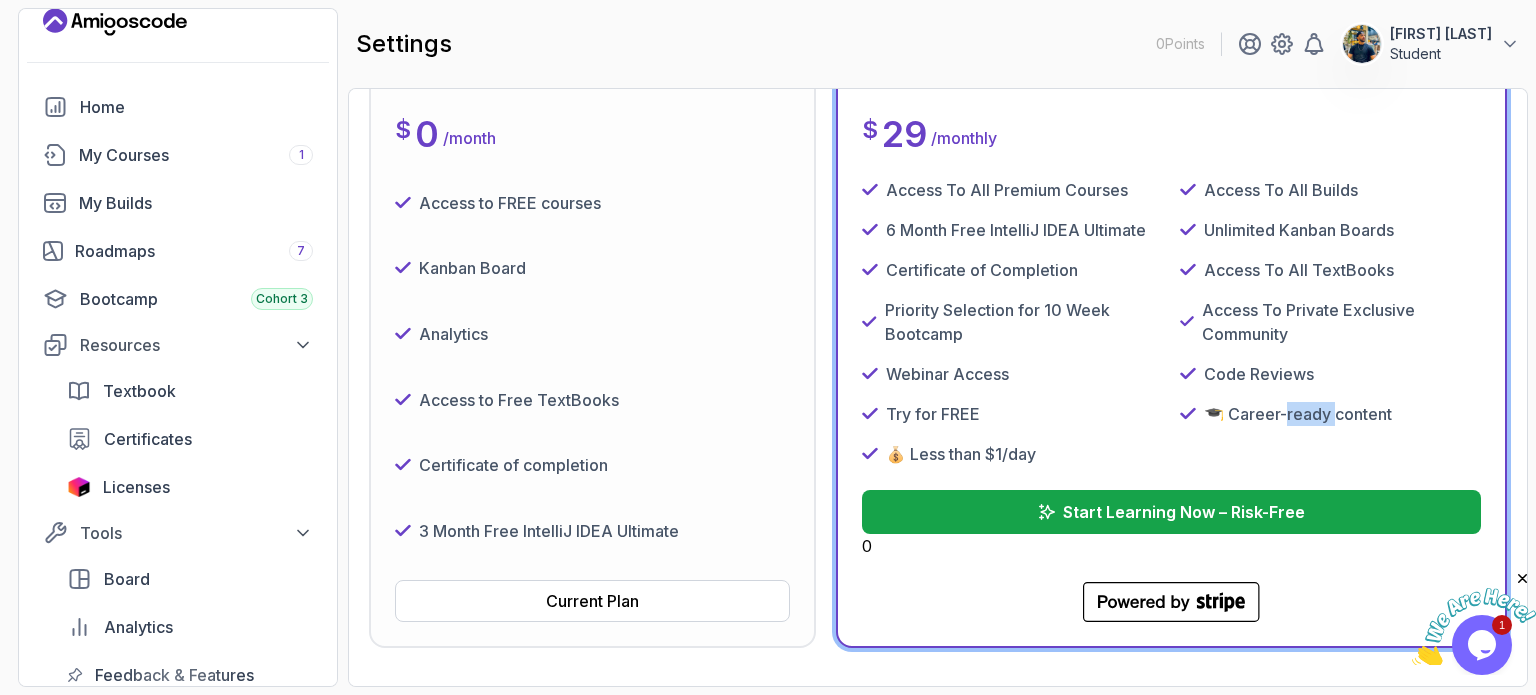 click on "🎓 Career-ready content" at bounding box center [1298, 414] 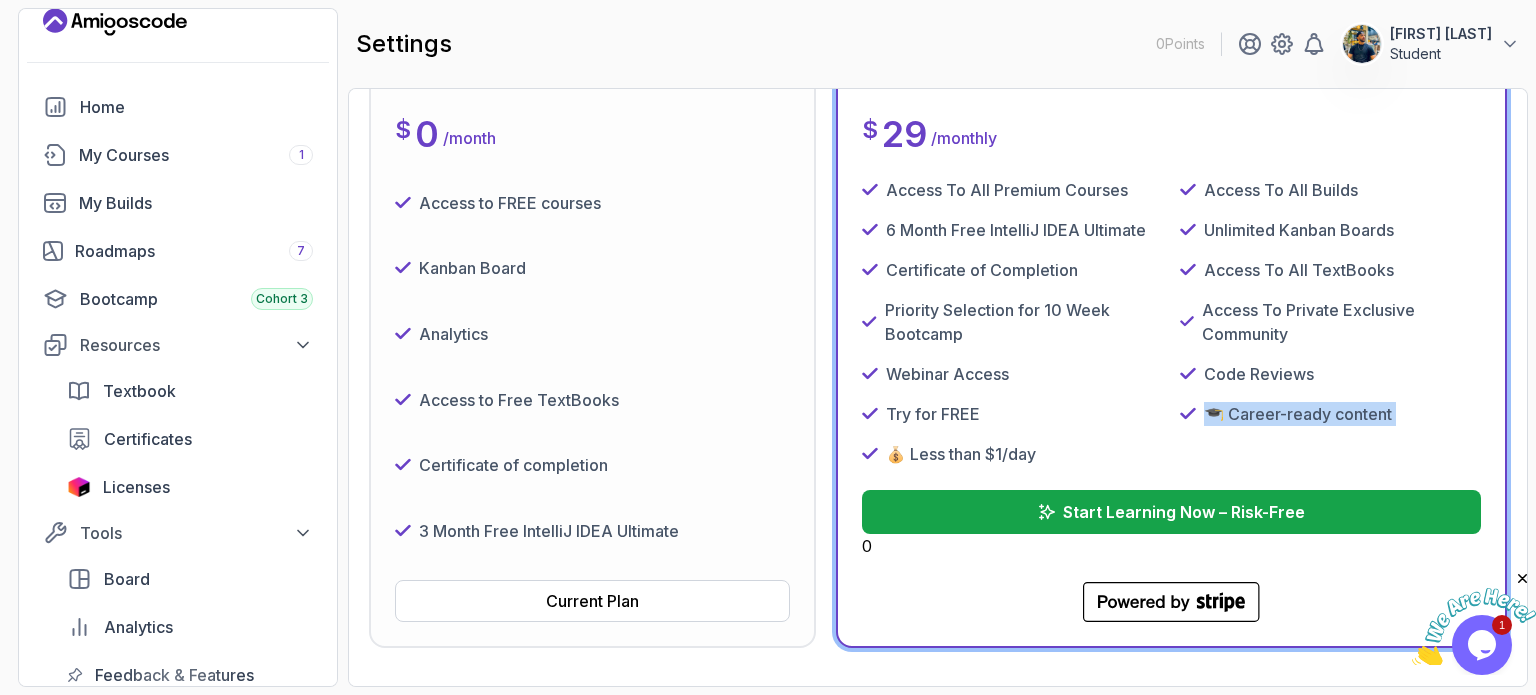 click on "🎓 Career-ready content" at bounding box center [1298, 414] 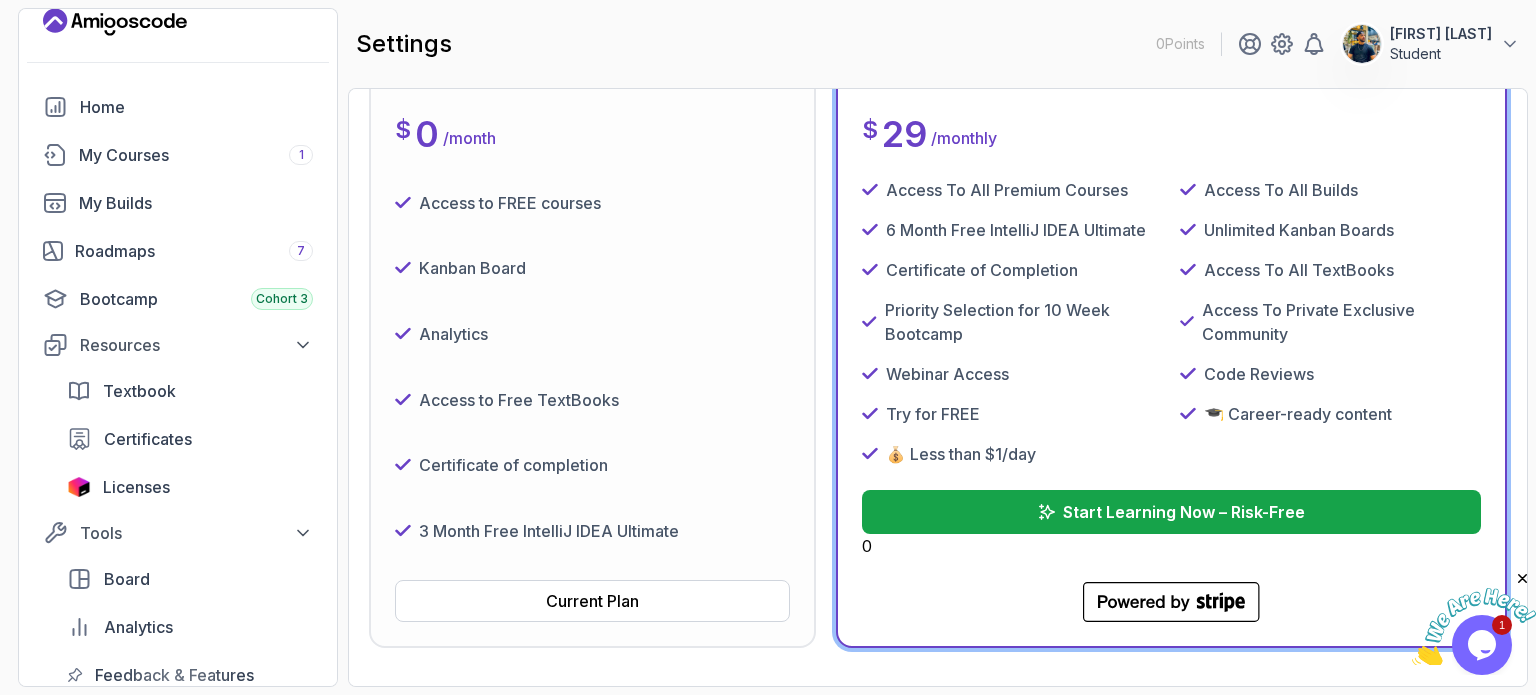 click on "Access To All Premium Courses Access To All Builds 6 Month Free IntelliJ IDEA Ultimate Unlimited Kanban Boards Certificate of Completion Access To All TextBooks Priority Selection for 10 Week Bootcamp Access To Private Exclusive Community Webinar Access Code Reviews Try for FREE 🎓 Career-ready content 💰 Less than $1/day" at bounding box center [1171, 322] 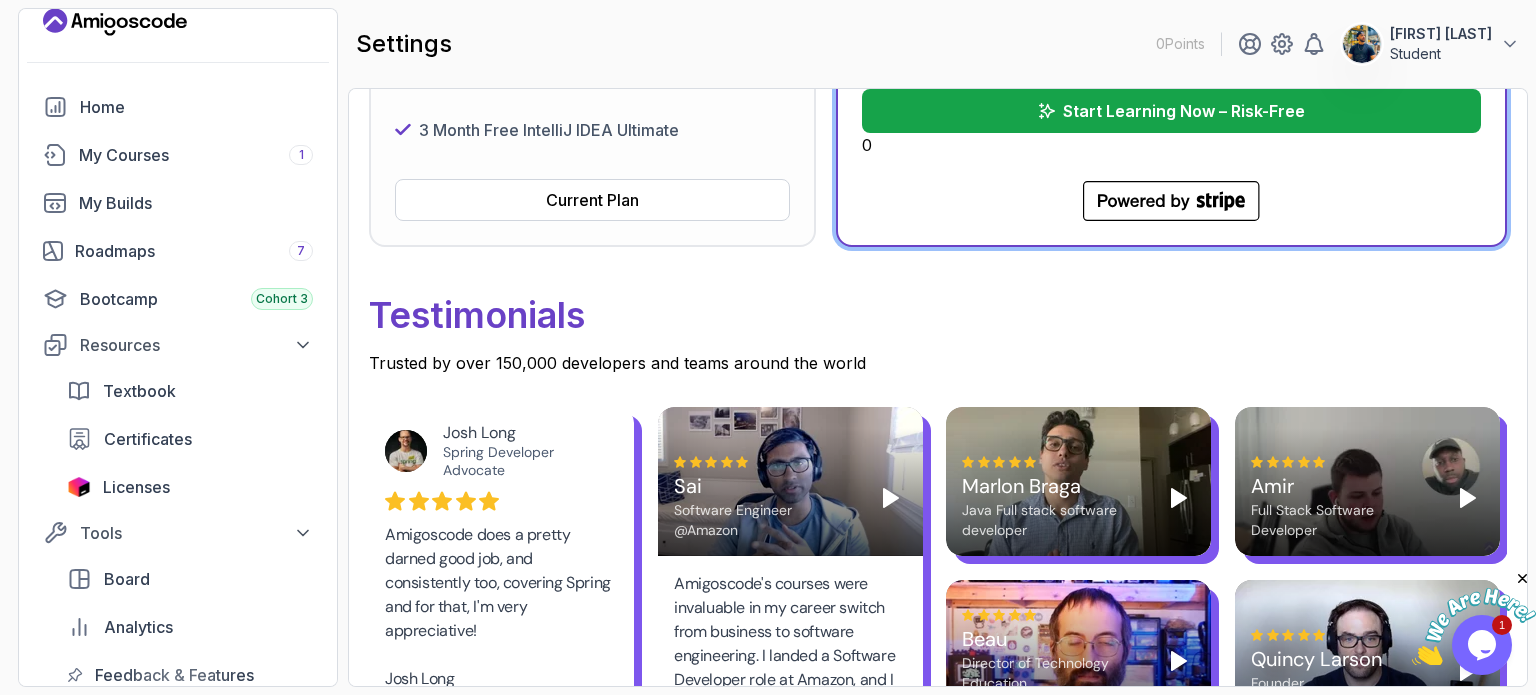 scroll, scrollTop: 0, scrollLeft: 0, axis: both 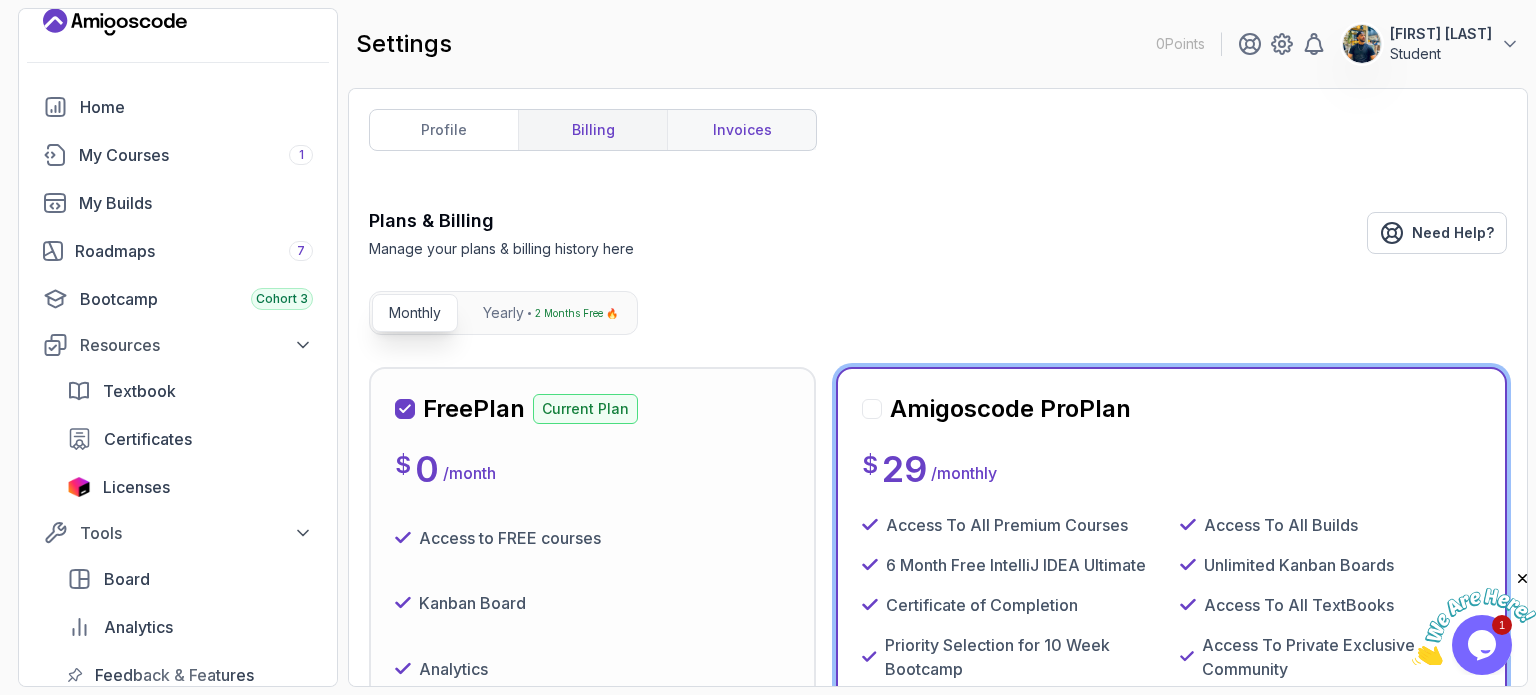 click on "invoices" at bounding box center [741, 130] 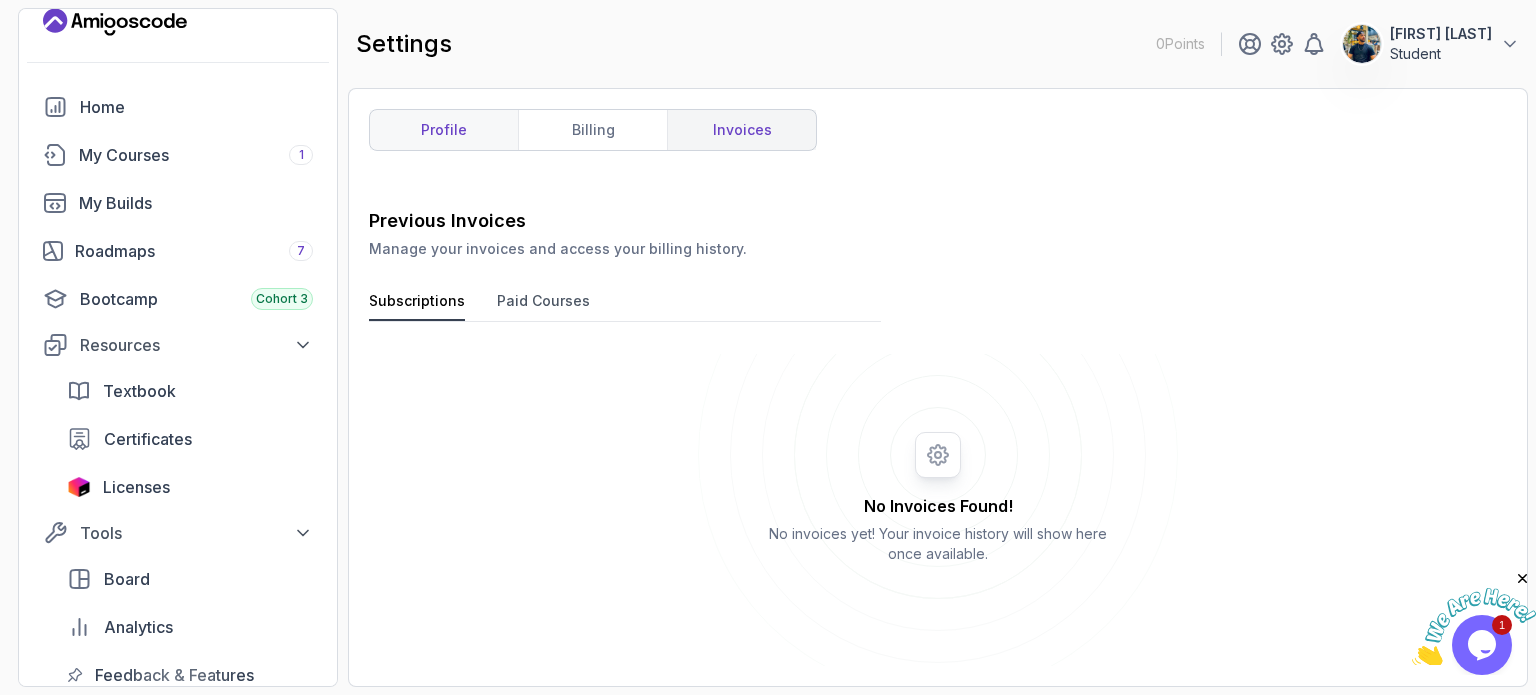 click on "profile" at bounding box center [444, 130] 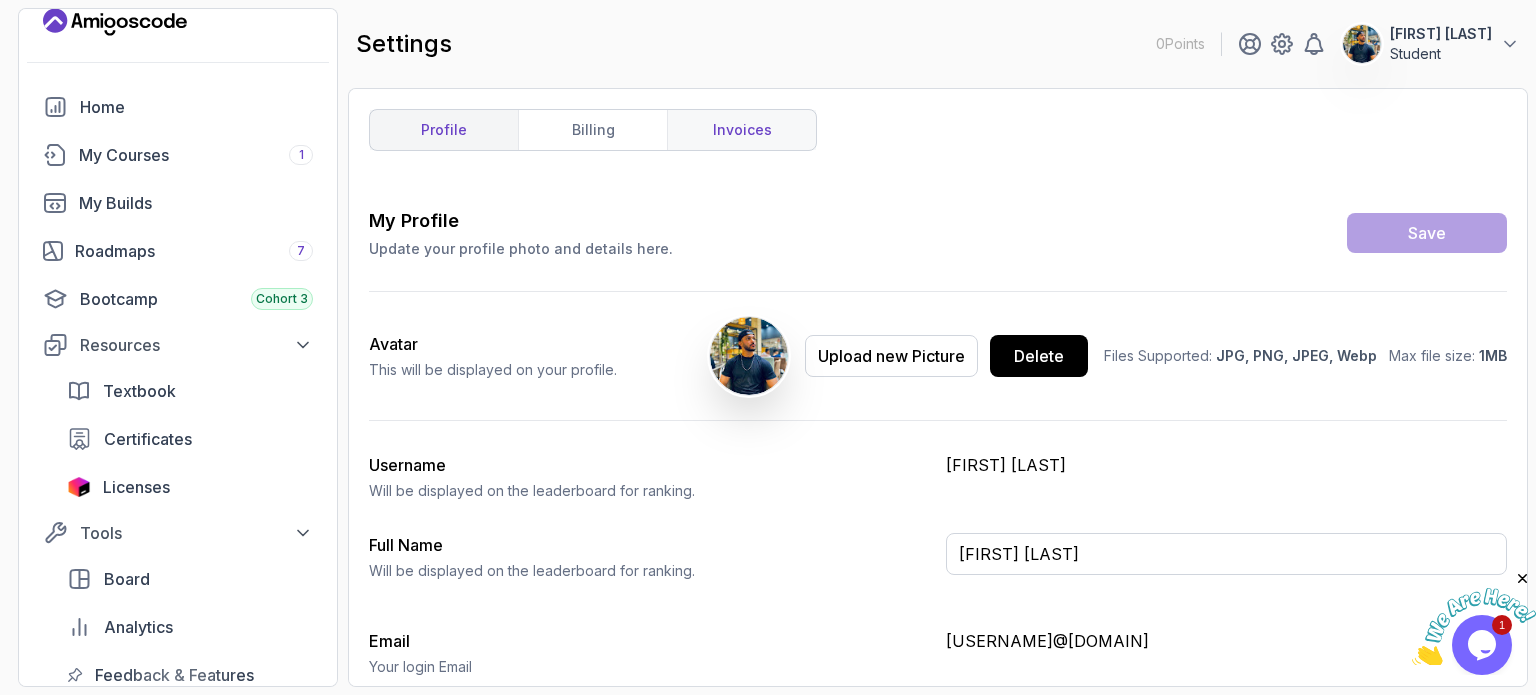 click on "invoices" at bounding box center [741, 130] 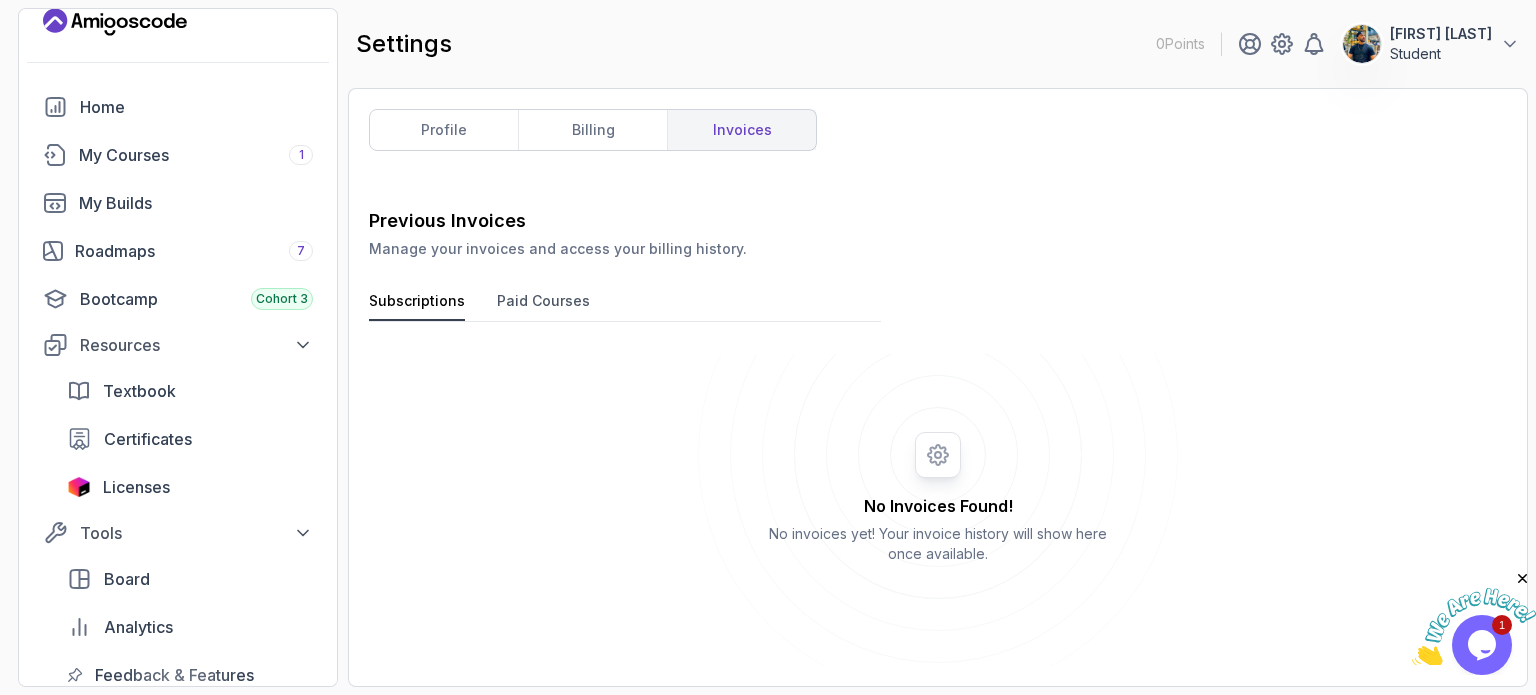 click on "Paid Courses" at bounding box center [543, 306] 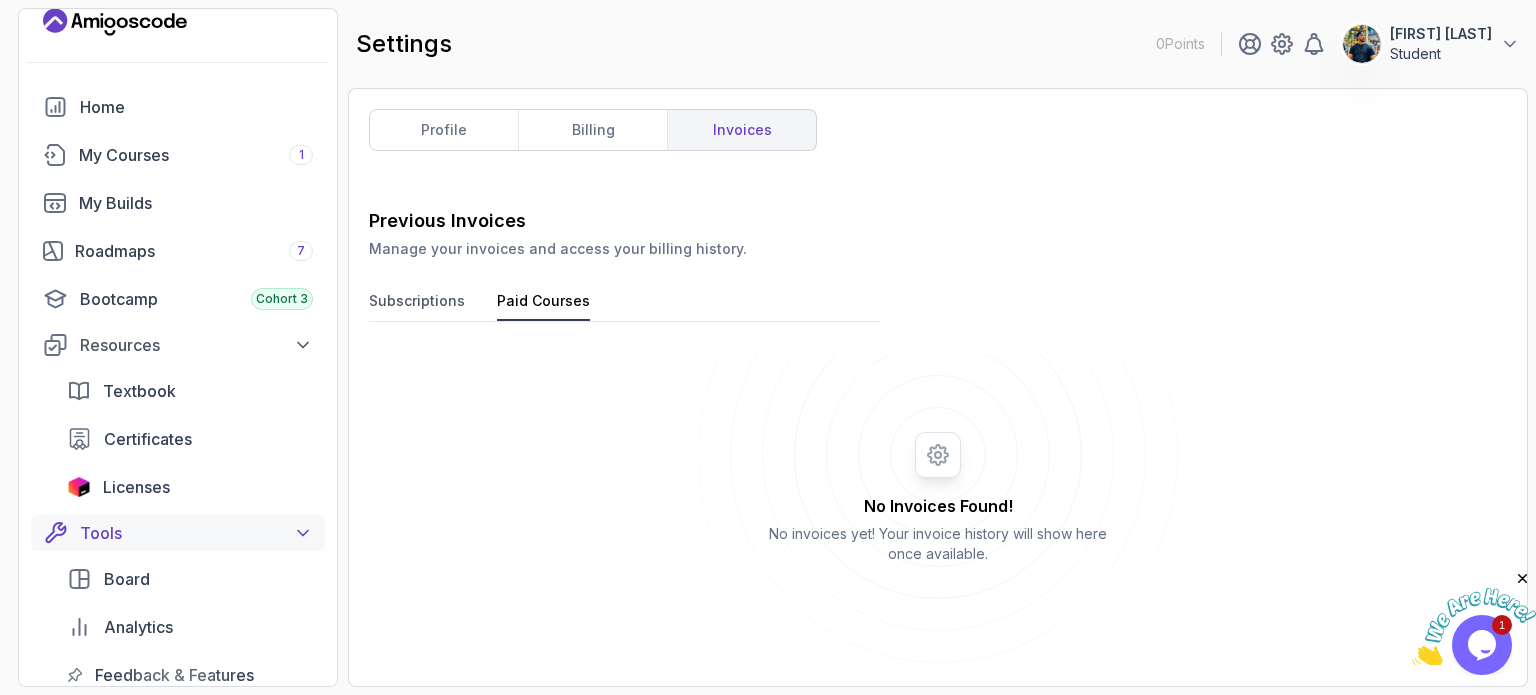 scroll, scrollTop: 258, scrollLeft: 0, axis: vertical 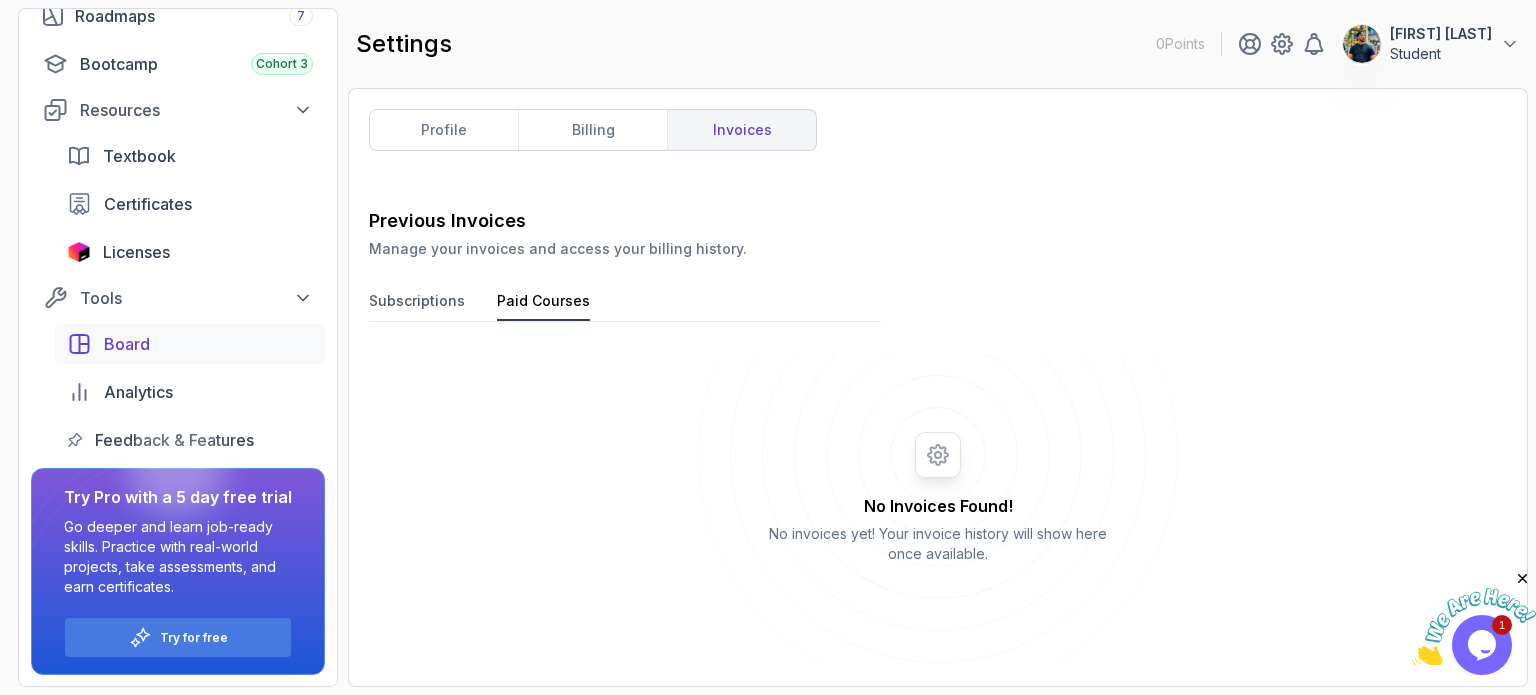 click on "Board" at bounding box center [127, 344] 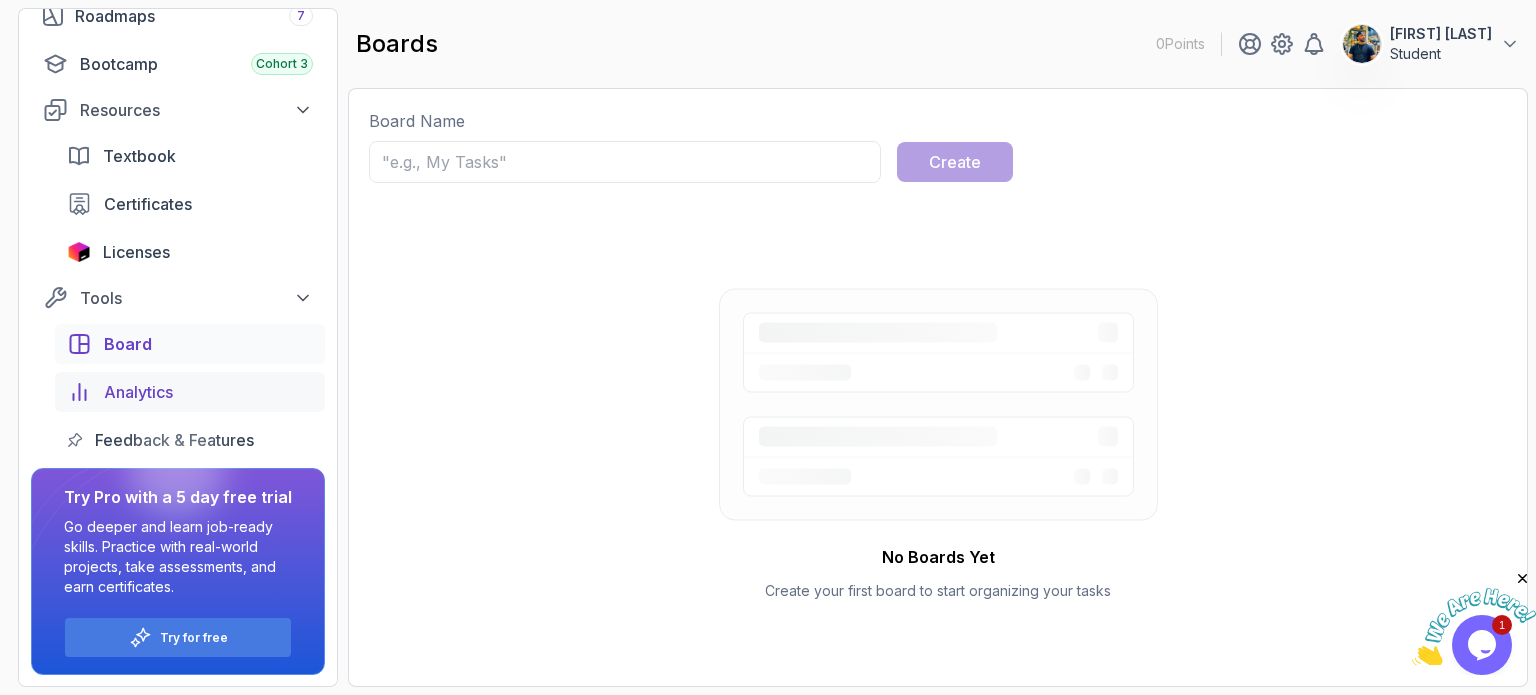 click on "Analytics" at bounding box center [208, 392] 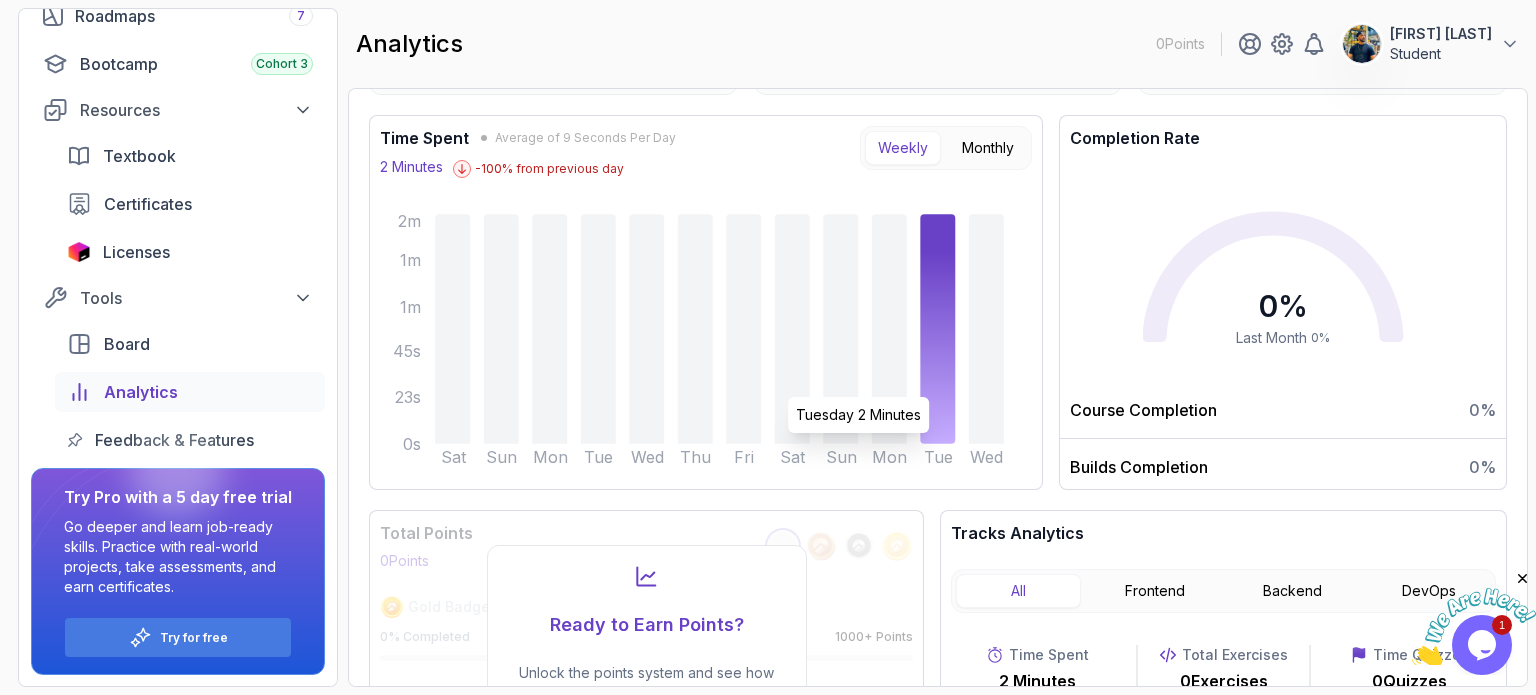 scroll, scrollTop: 348, scrollLeft: 0, axis: vertical 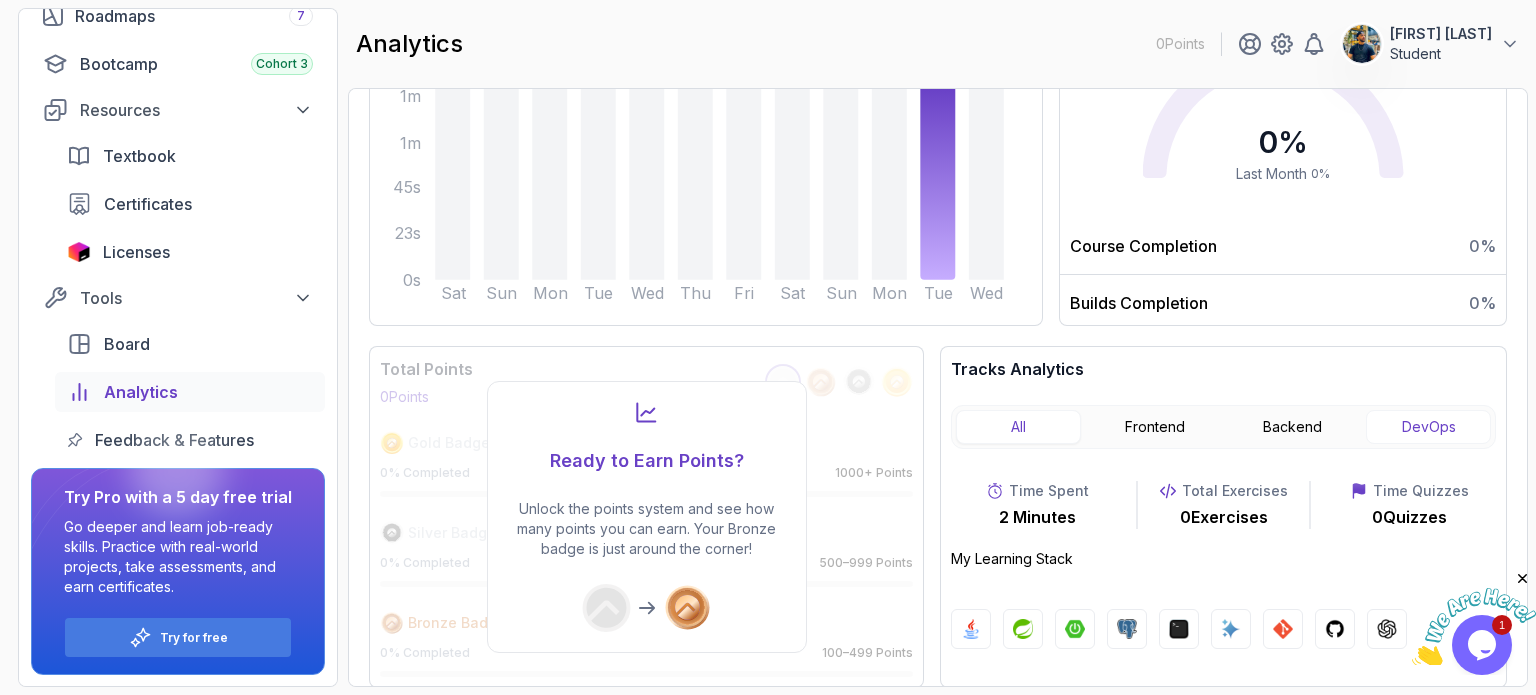 click on "DevOps" at bounding box center (1428, 427) 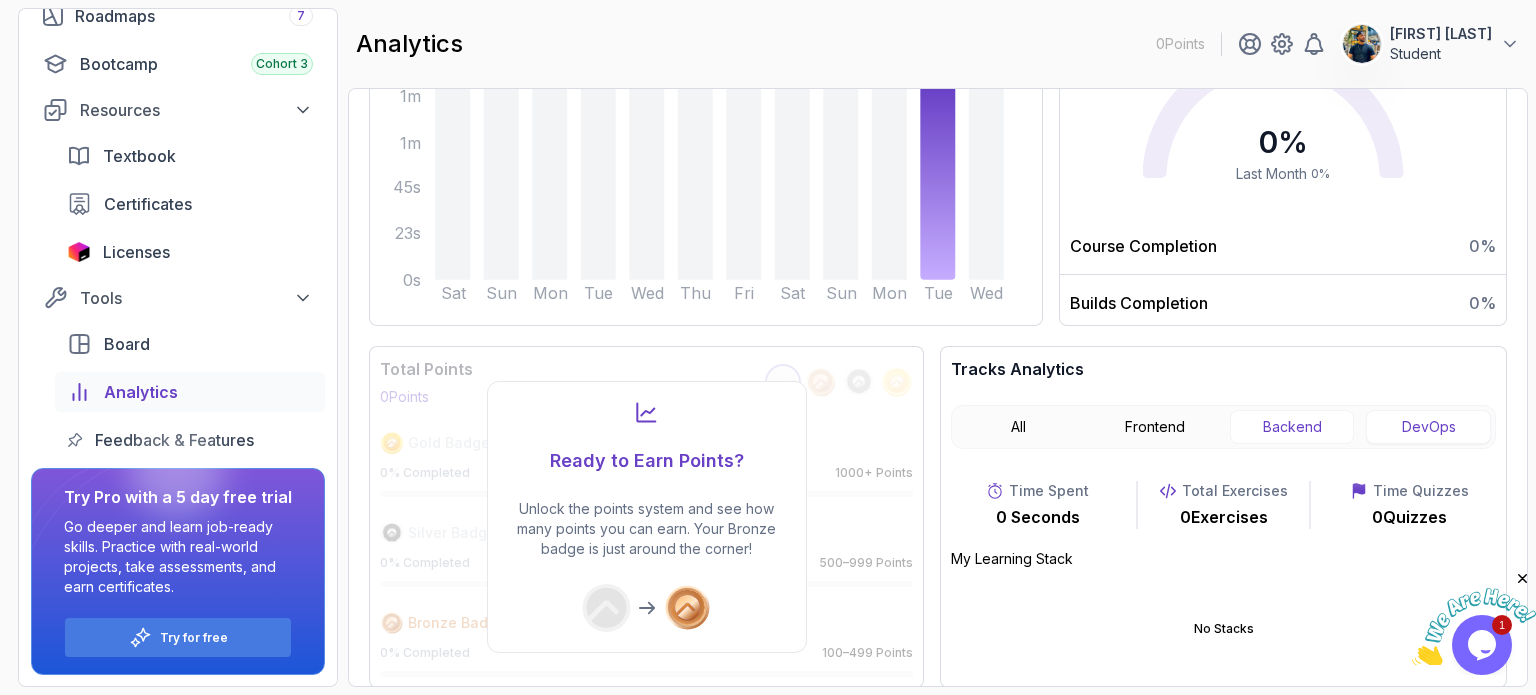 click on "Backend" at bounding box center (1292, 427) 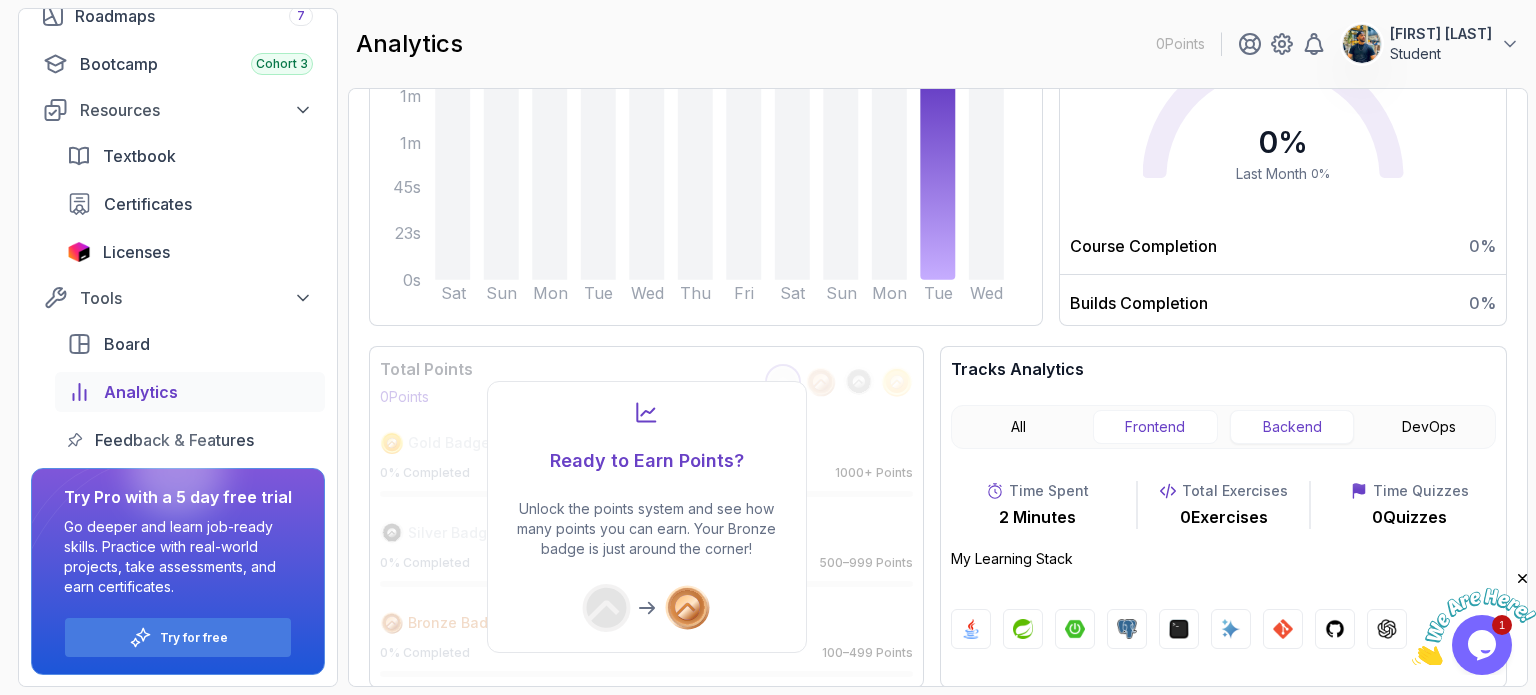 click on "Frontend" at bounding box center (1155, 427) 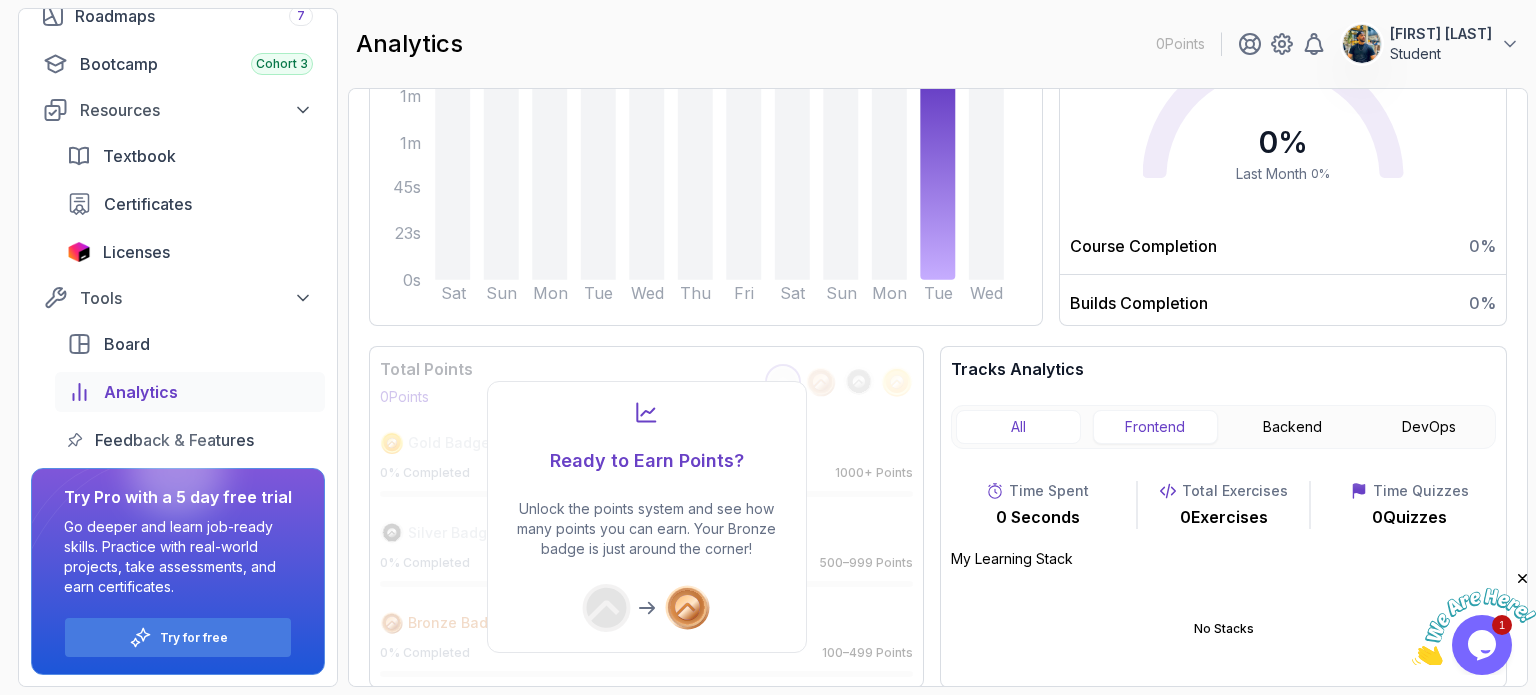 click on "All" at bounding box center (1018, 427) 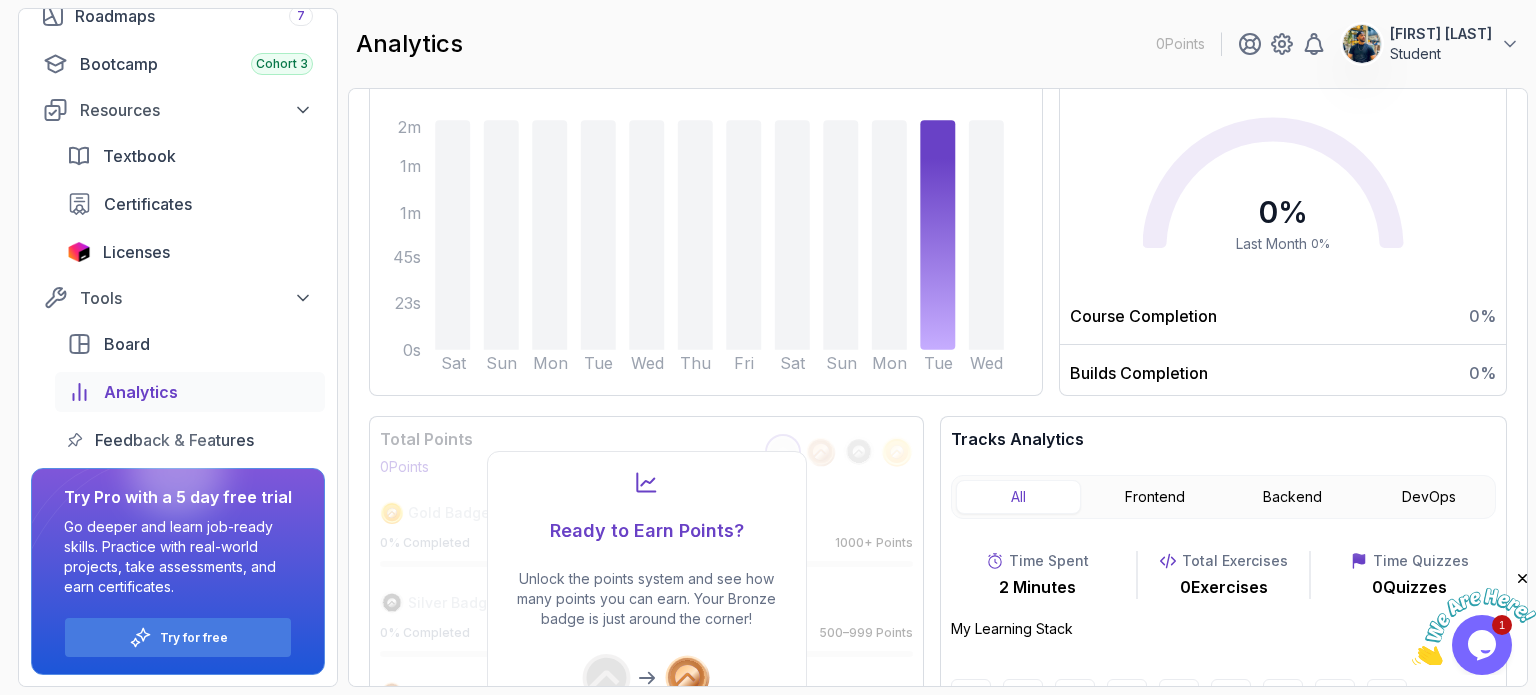 scroll, scrollTop: 348, scrollLeft: 0, axis: vertical 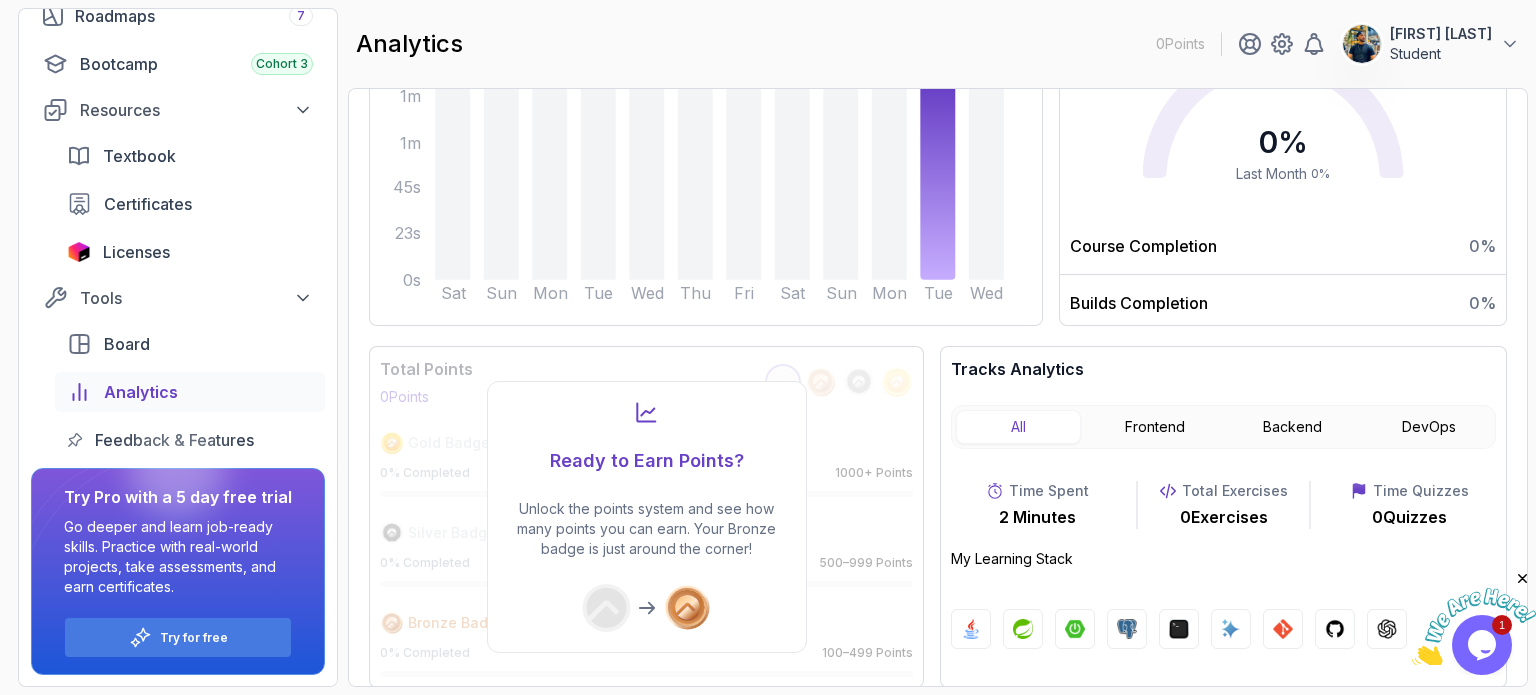 click on "Hours Watched 2 Minutes +100 %   from previous month +100  % Last Month Builds Completed 0 Builds 0 %   from previous month Certificates Earned 0 Certificates 0 %   from previous month Time Spent Average of   9 Seconds   Per      Day 2 Minutes -100 % from previous   day Weekly Monthly Sat Sun Mon Tue Wed Thu Fri Sat Sun Mon Tue Wed 0s 23s 45s 1m 1m 2m Completion Rate 0 % Last Month   0 % Course Completion 0 % Builds Completion 0 % Total Points 0  Points Gold Badge 0 % Completed 1000+ Points Silver Badge 0 % Completed 500–999 Points Bronze Badge 0 % Completed 100–499 Points Ready to Earn Points? Unlock the points system and see how many points you can earn. Your Bronze badge is just around the corner! Tracks Analytics All Frontend Backend DevOps Time Spent 2 Minutes Total Exercises 0  Exercises Time Quizzes 0  Quizzes My Learning Stack" at bounding box center [938, 224] 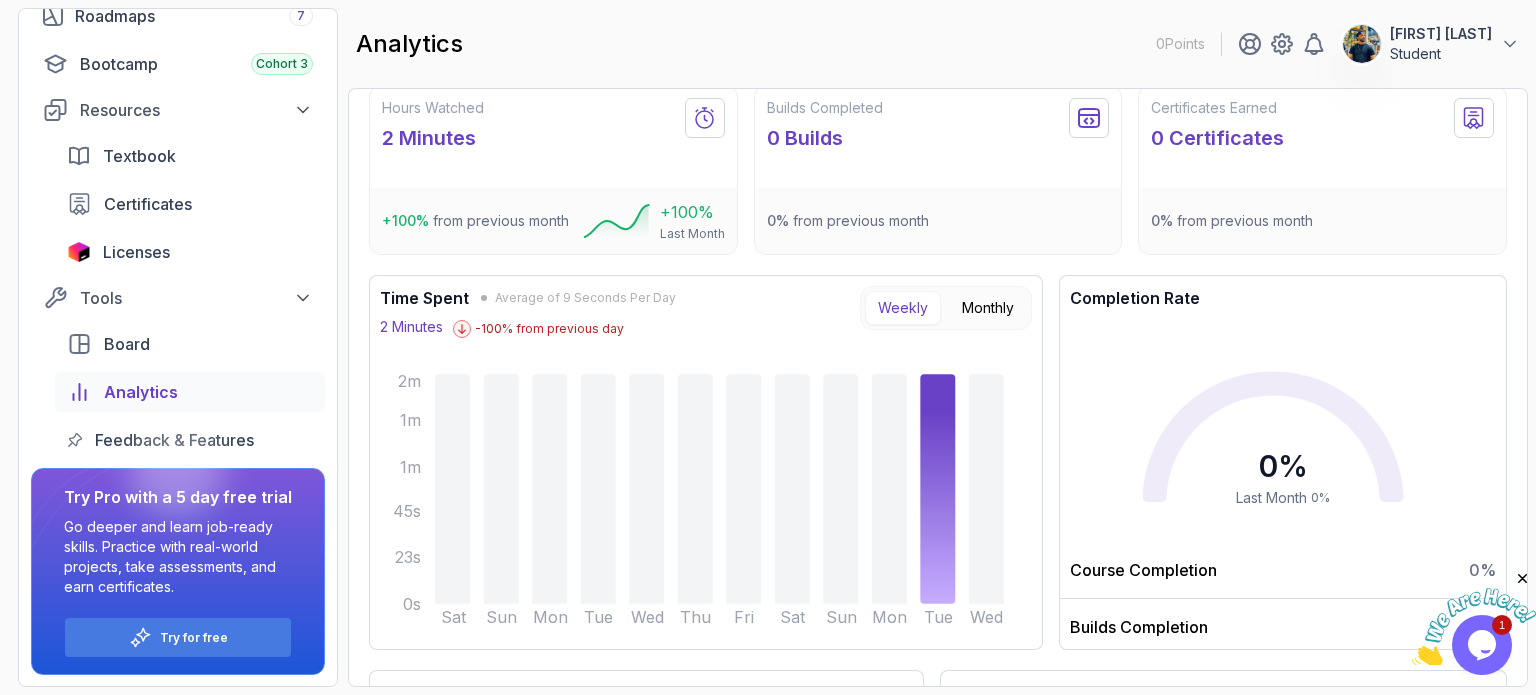 scroll, scrollTop: 0, scrollLeft: 0, axis: both 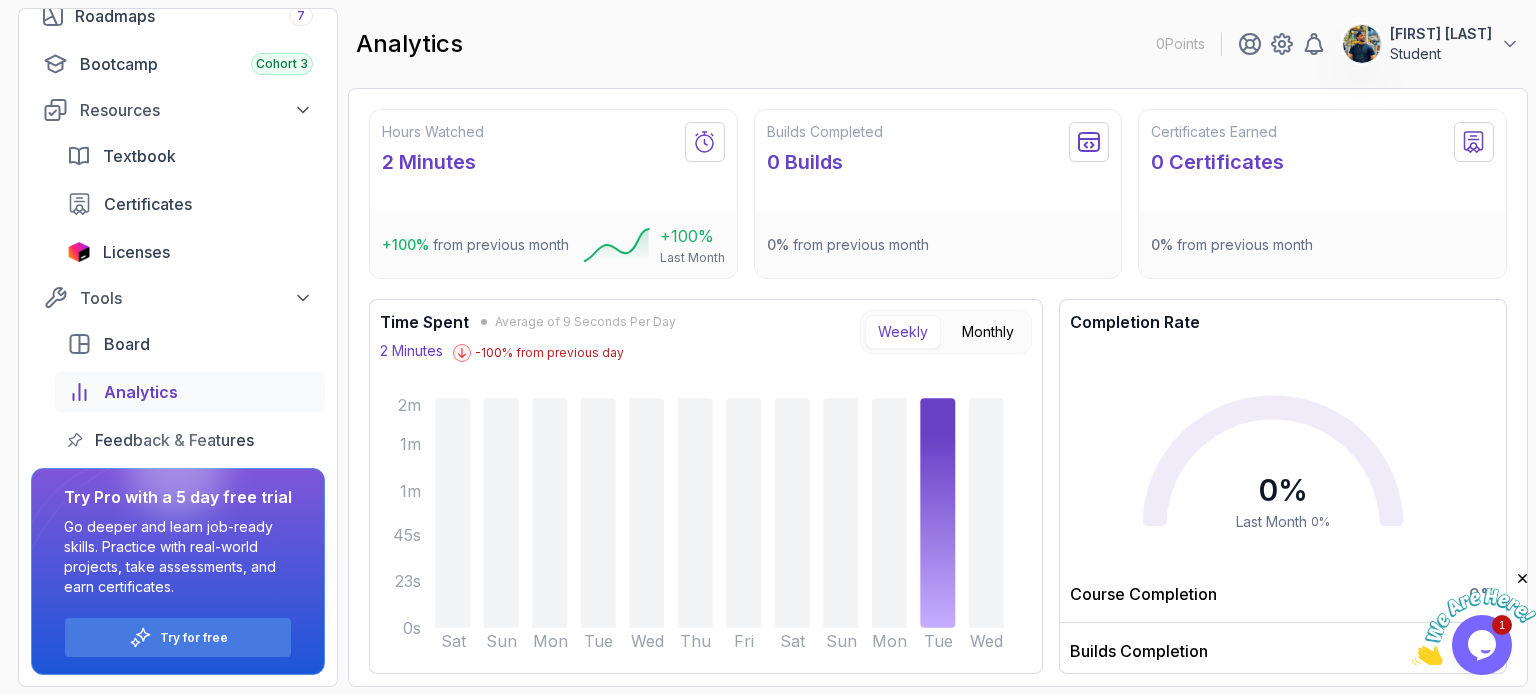 click on "Hours Watched 2 Minutes +100 %   from previous month +100  % Last Month Builds Completed 0 Builds 0 %   from previous month Certificates Earned 0 Certificates 0 %   from previous month Time Spent Average of   9 Seconds   Per      Day 2 Minutes -100 % from previous   day Weekly Monthly Sat Sun Mon Tue Wed Thu Fri Sat Sun Mon Tue Wed 0s 23s 45s 1m 1m 2m Completion Rate 0 % Last Month   0 % Course Completion 0 % Builds Completion 0 % Total Points 0  Points Gold Badge 0 % Completed 1000+ Points Silver Badge 0 % Completed 500–999 Points Bronze Badge 0 % Completed 100–499 Points Ready to Earn Points? Unlock the points system and see how many points you can earn. Your Bronze badge is just around the corner! Tracks Analytics All Frontend Backend DevOps Time Spent 2 Minutes Total Exercises 0  Exercises Time Quizzes 0  Quizzes My Learning Stack" at bounding box center [938, 387] 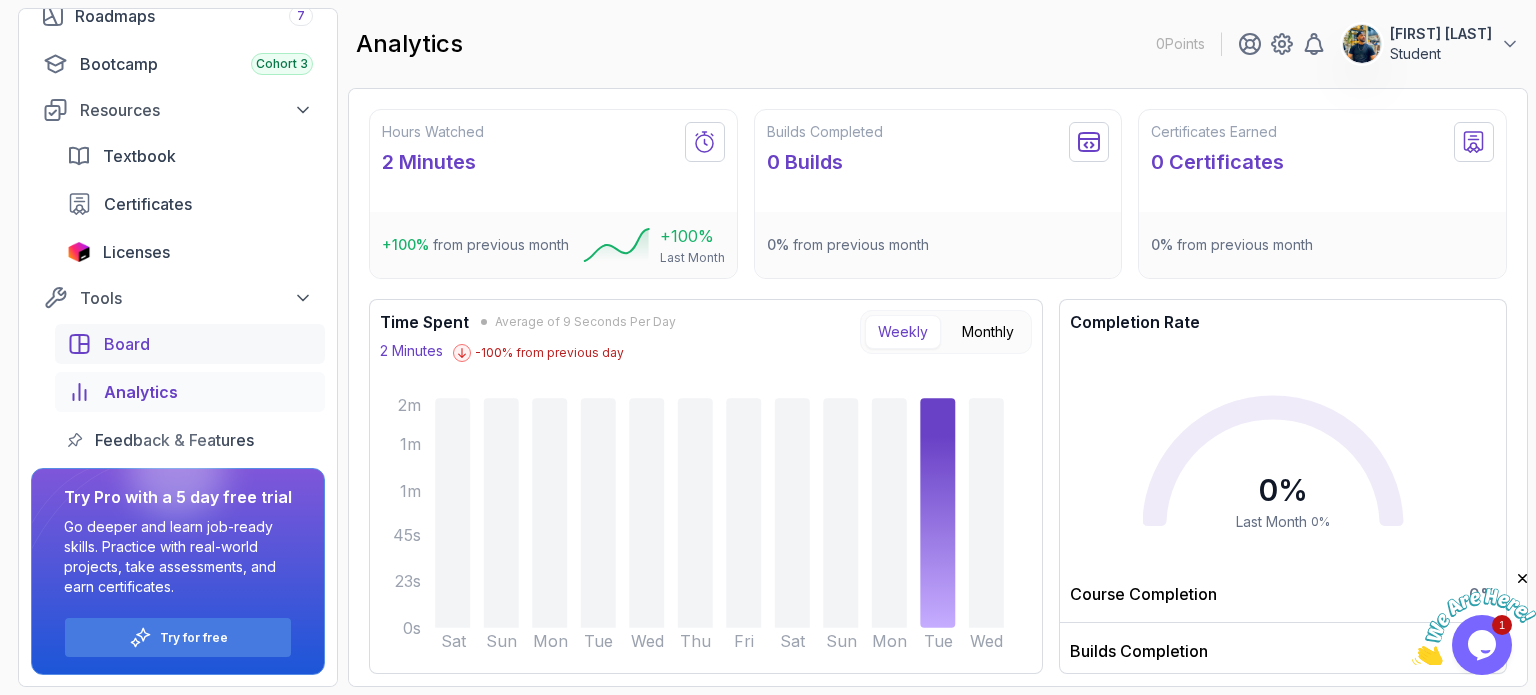 scroll, scrollTop: 0, scrollLeft: 0, axis: both 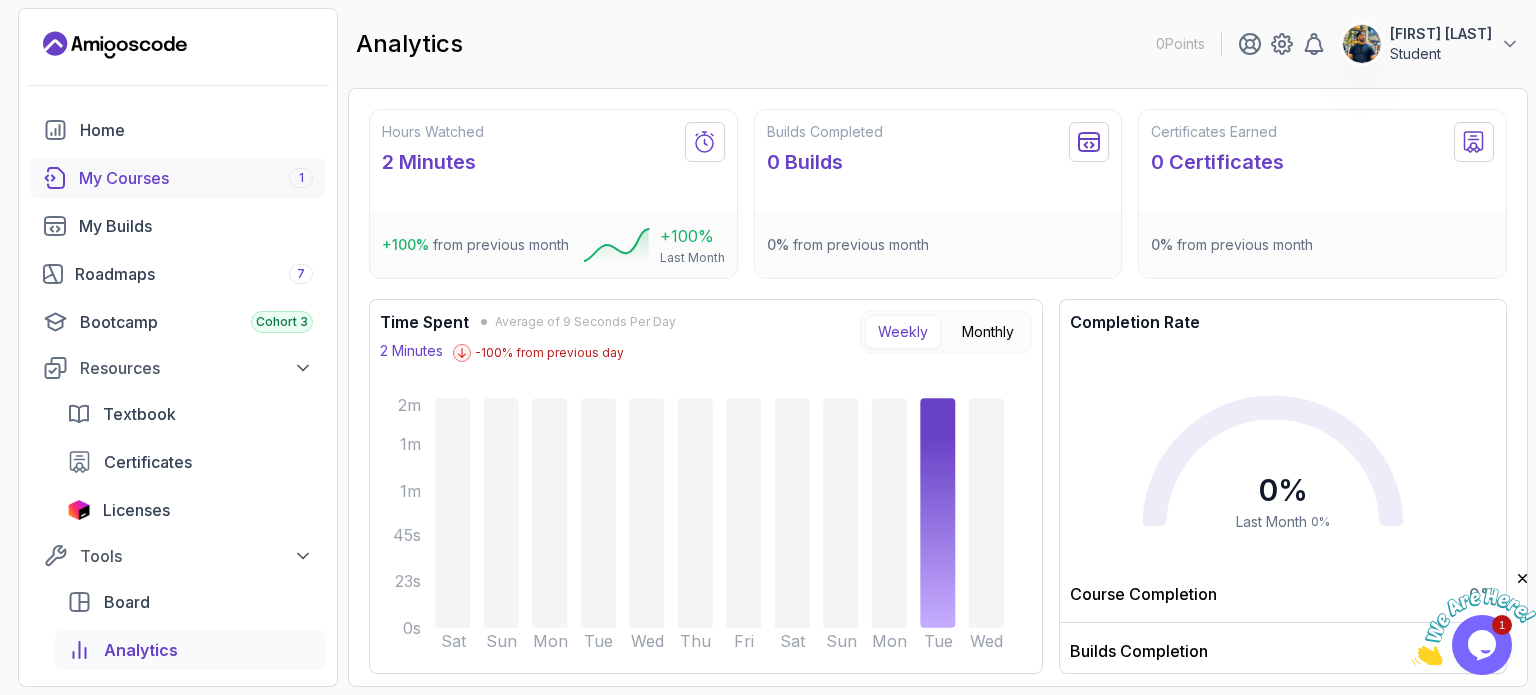 click on "My Courses 1" at bounding box center [196, 178] 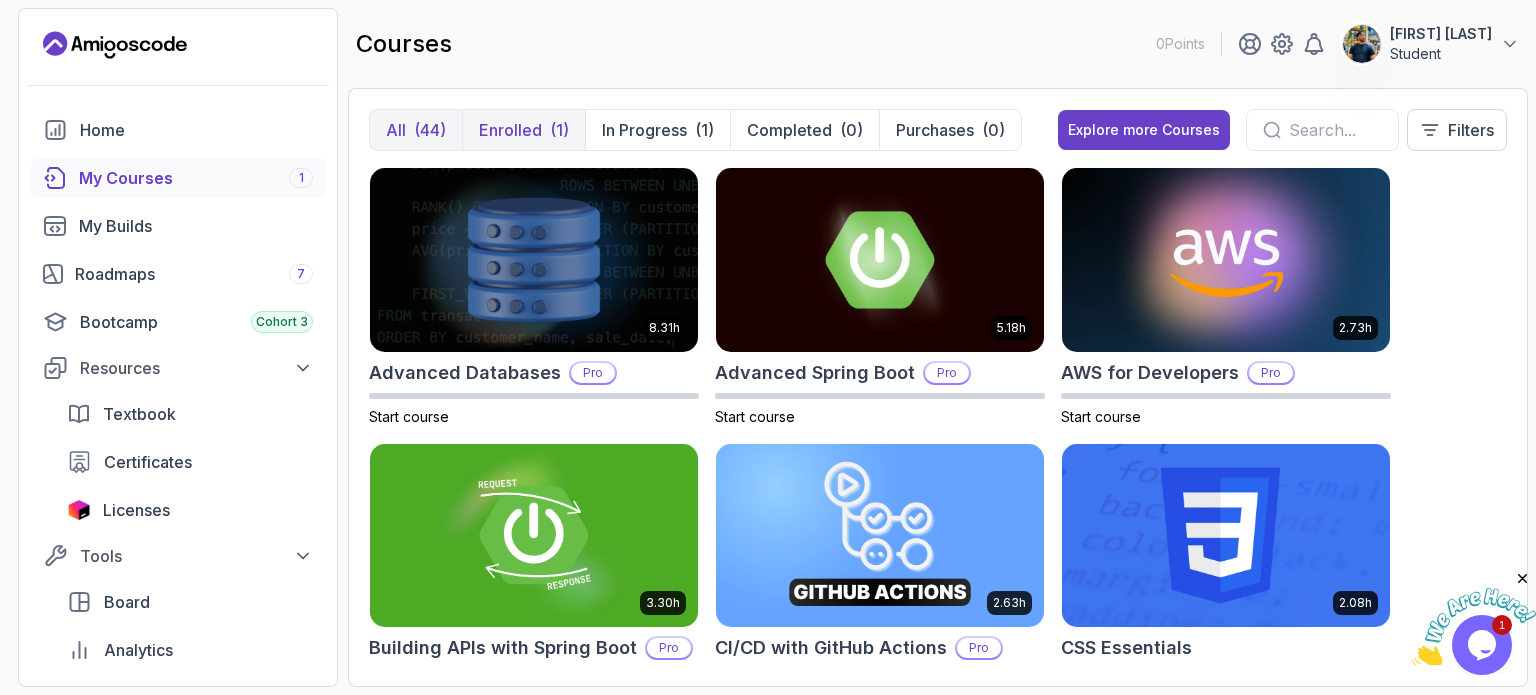 click on "Enrolled (1)" at bounding box center [523, 130] 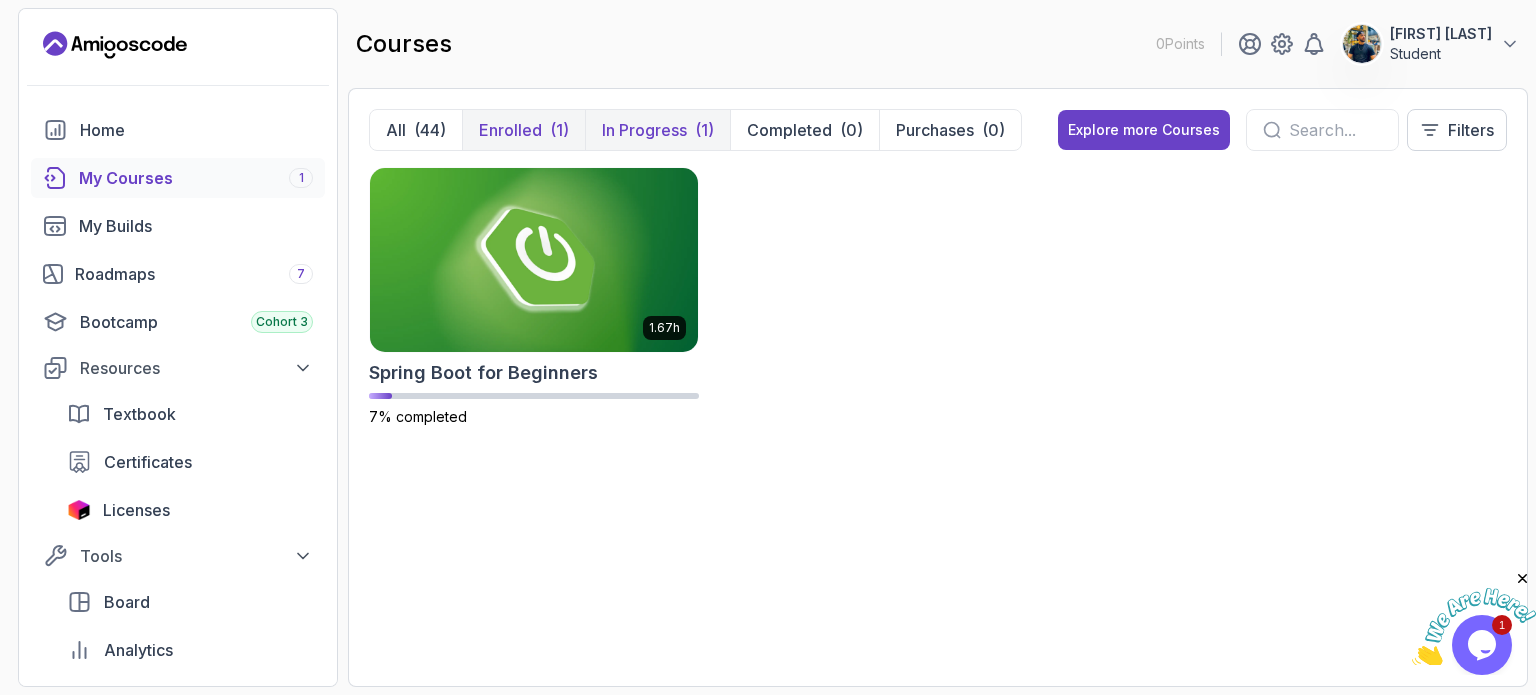 click on "In Progress" at bounding box center [644, 130] 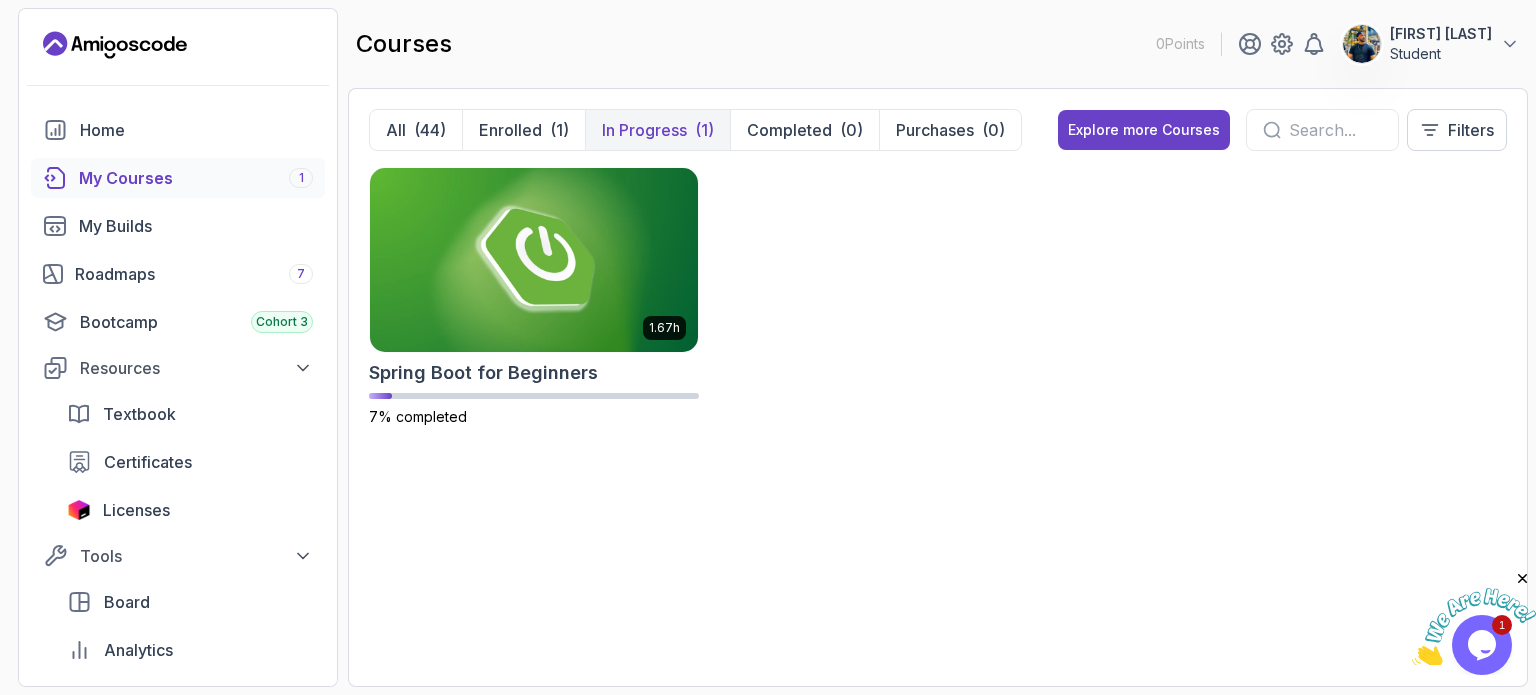 click on "1.67h Spring Boot for Beginners 7% completed" at bounding box center (938, 416) 